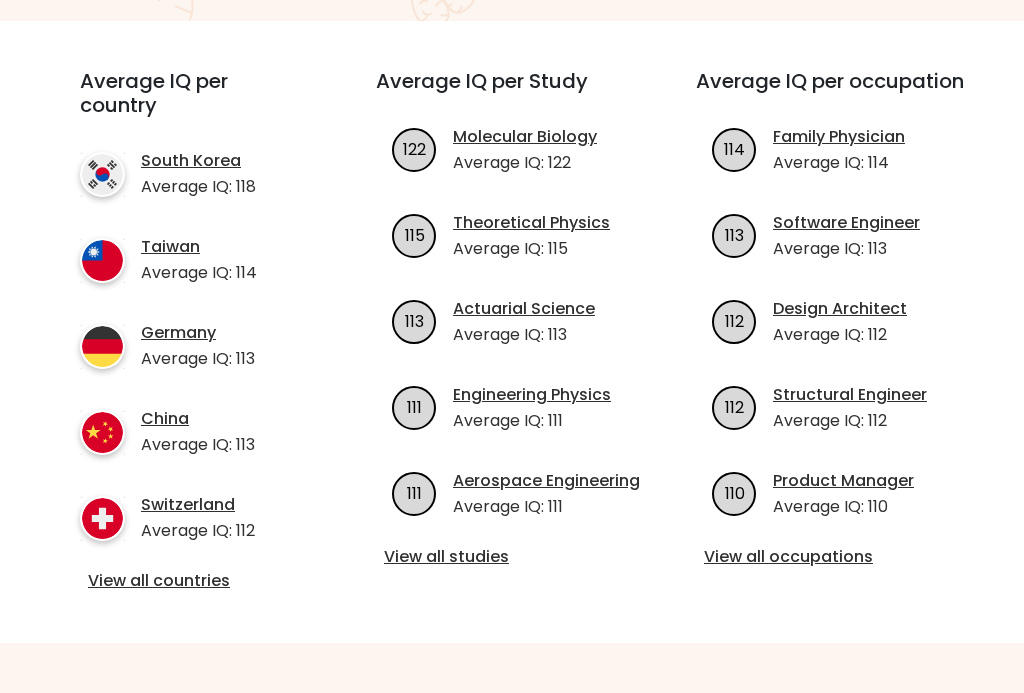 scroll, scrollTop: 678, scrollLeft: 0, axis: vertical 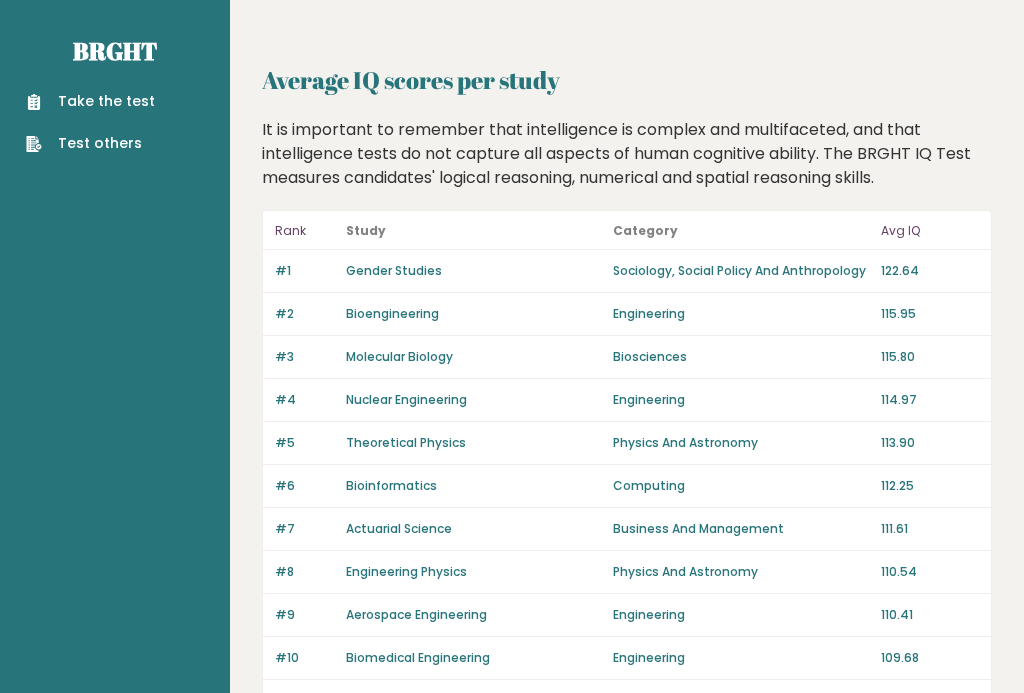 click on "Take the test" at bounding box center (90, 101) 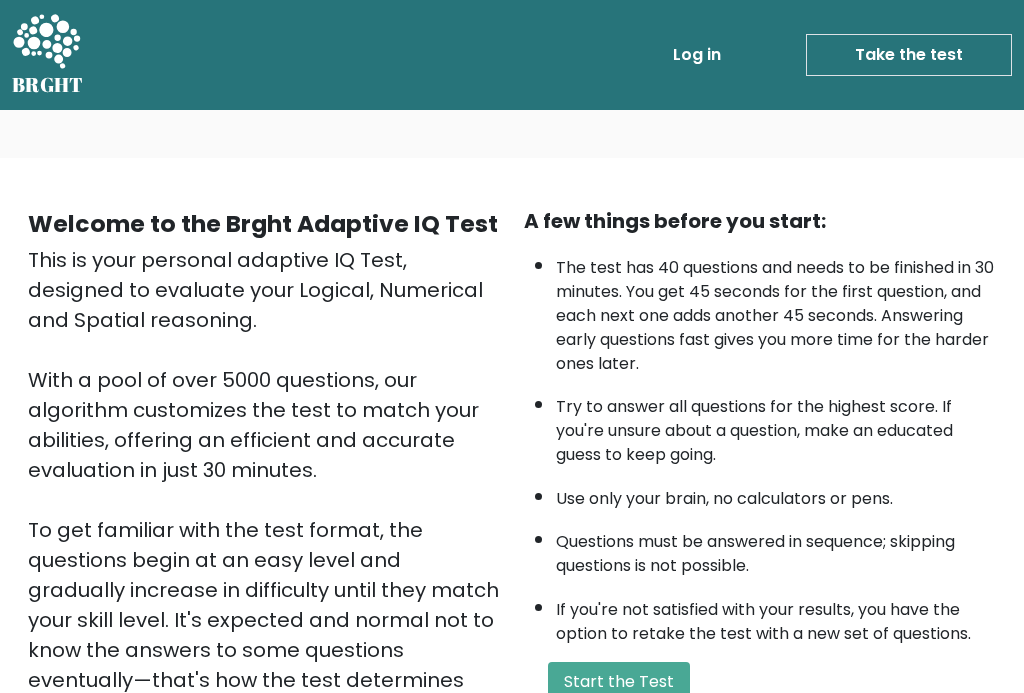 scroll, scrollTop: 0, scrollLeft: 0, axis: both 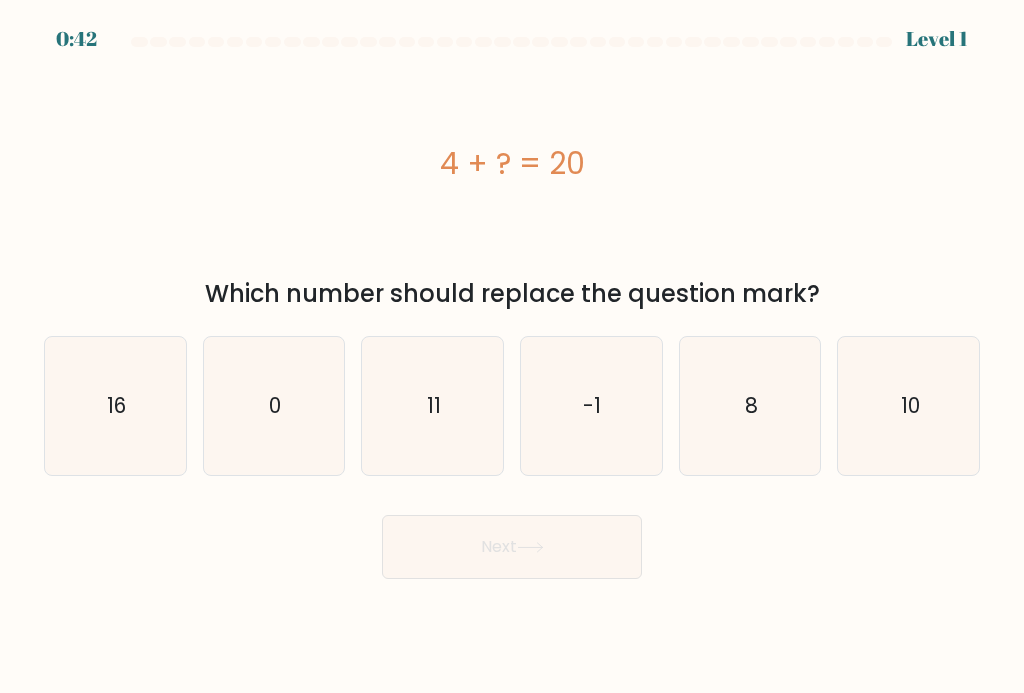 click on "16" 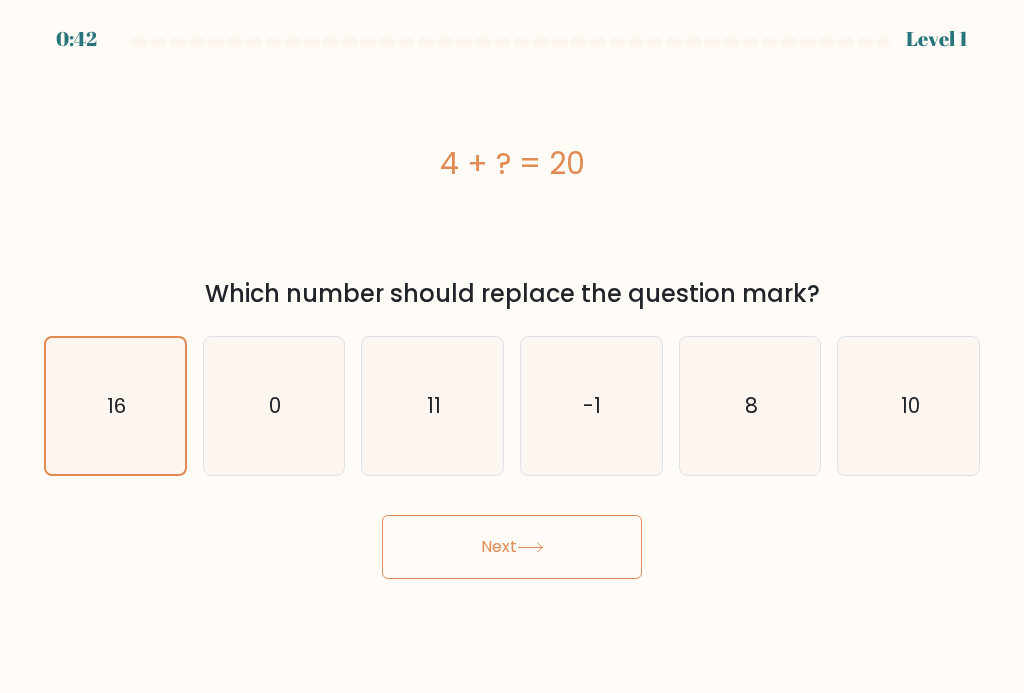click on "Next" at bounding box center (512, 547) 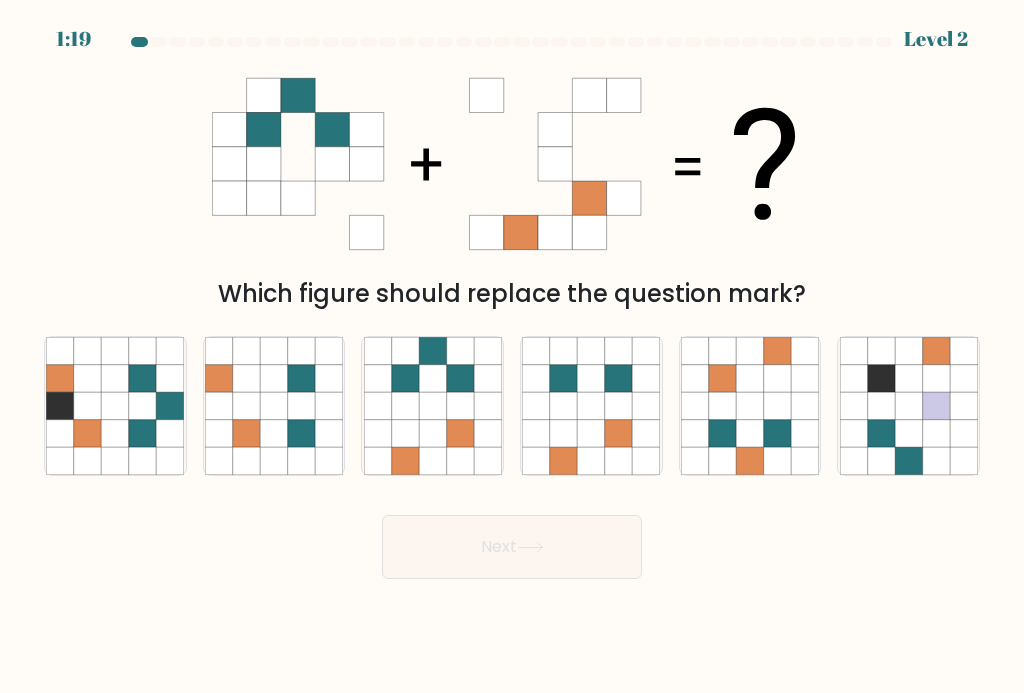 click 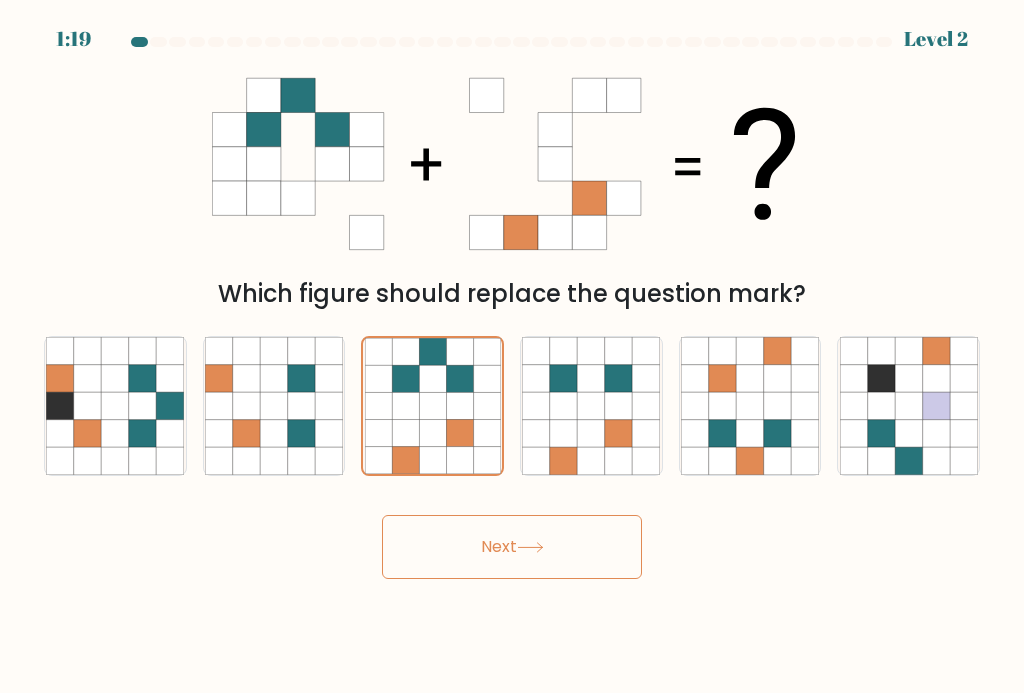 click on "Next" at bounding box center [512, 547] 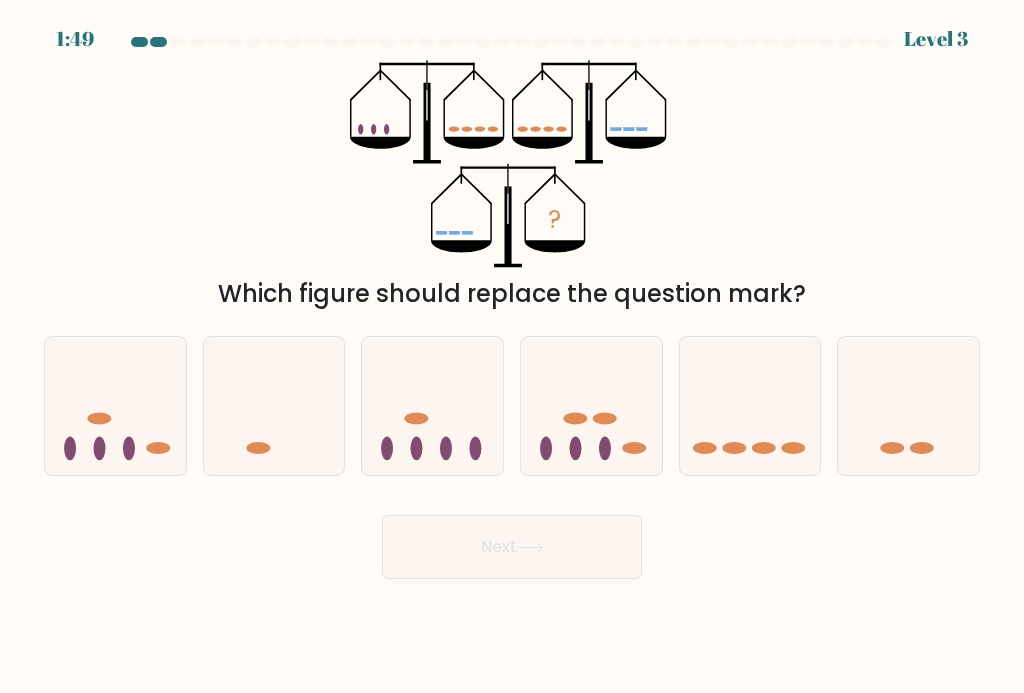 click 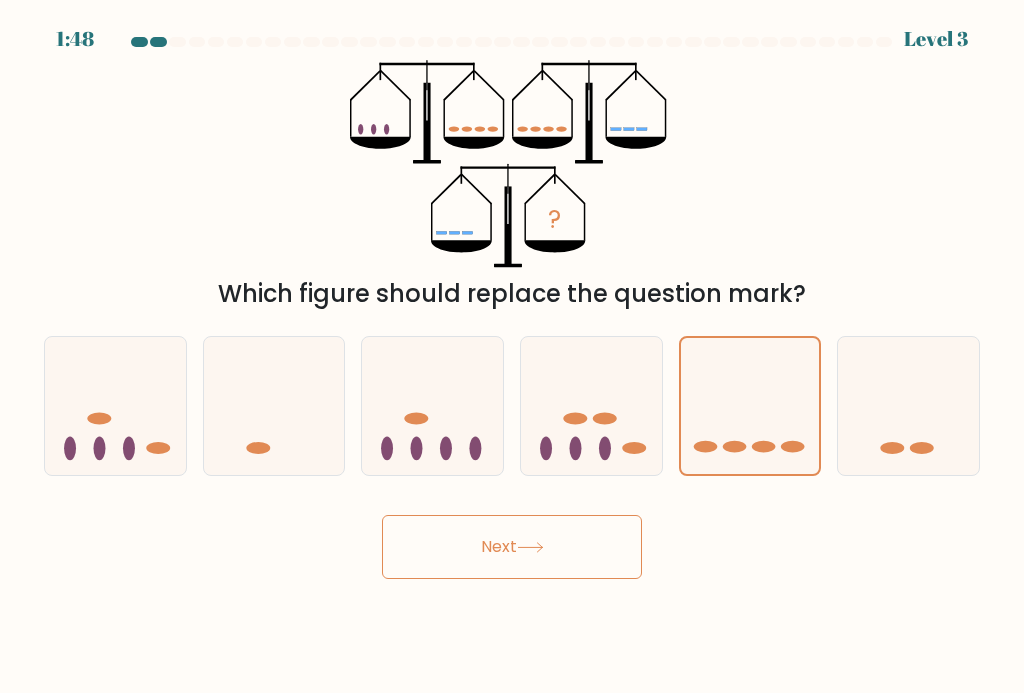 click on "Next" at bounding box center (512, 547) 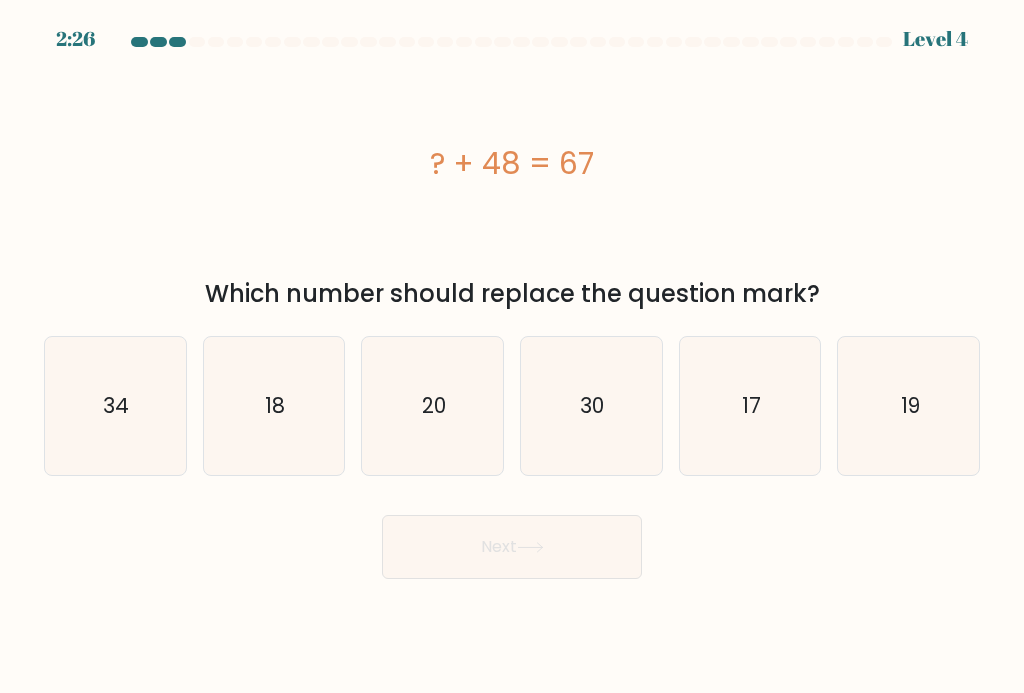 click on "19" 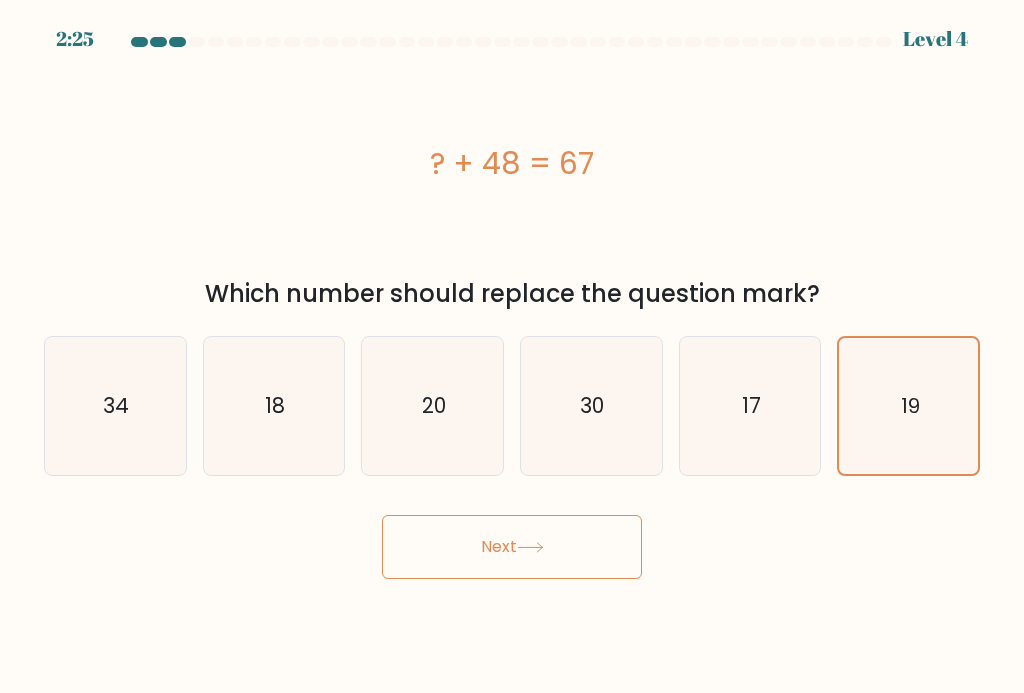 click on "Next" at bounding box center (512, 547) 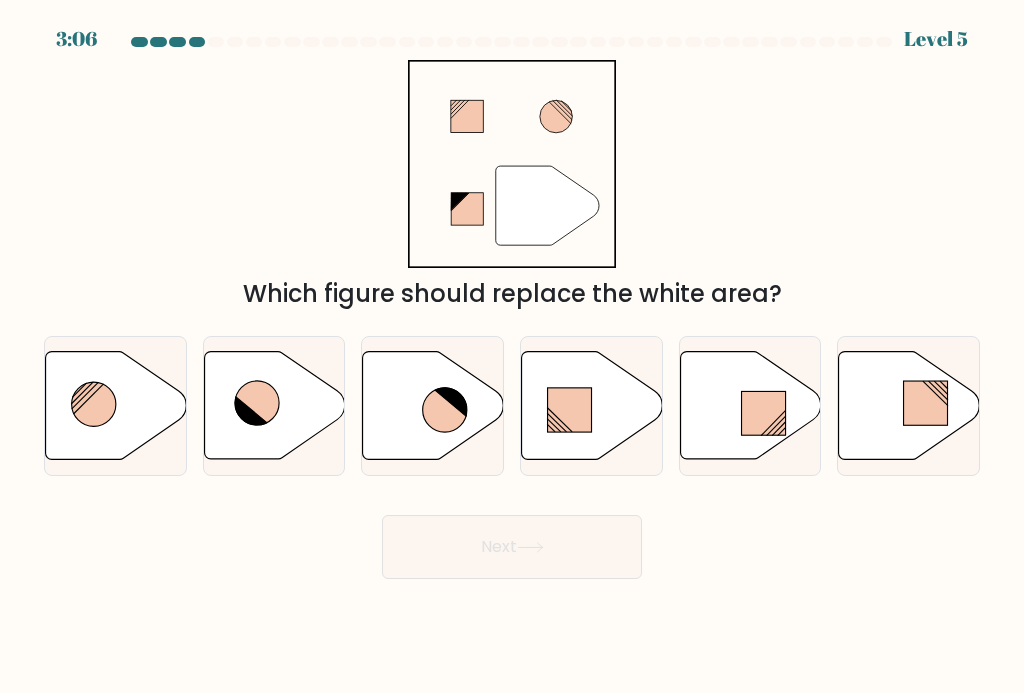 click 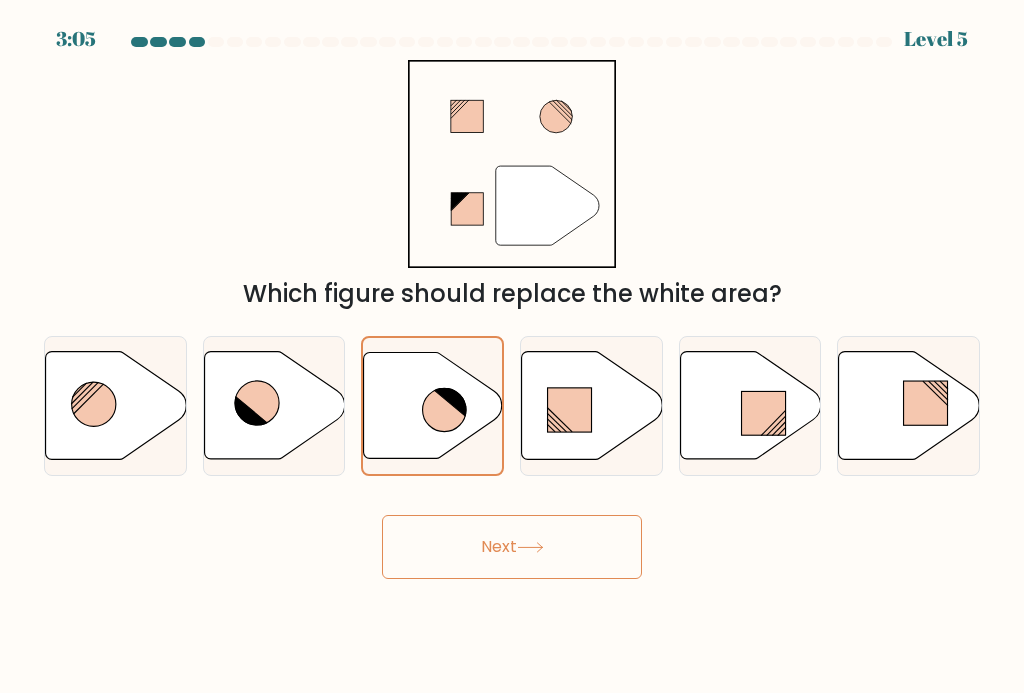 click on "Next" at bounding box center (512, 547) 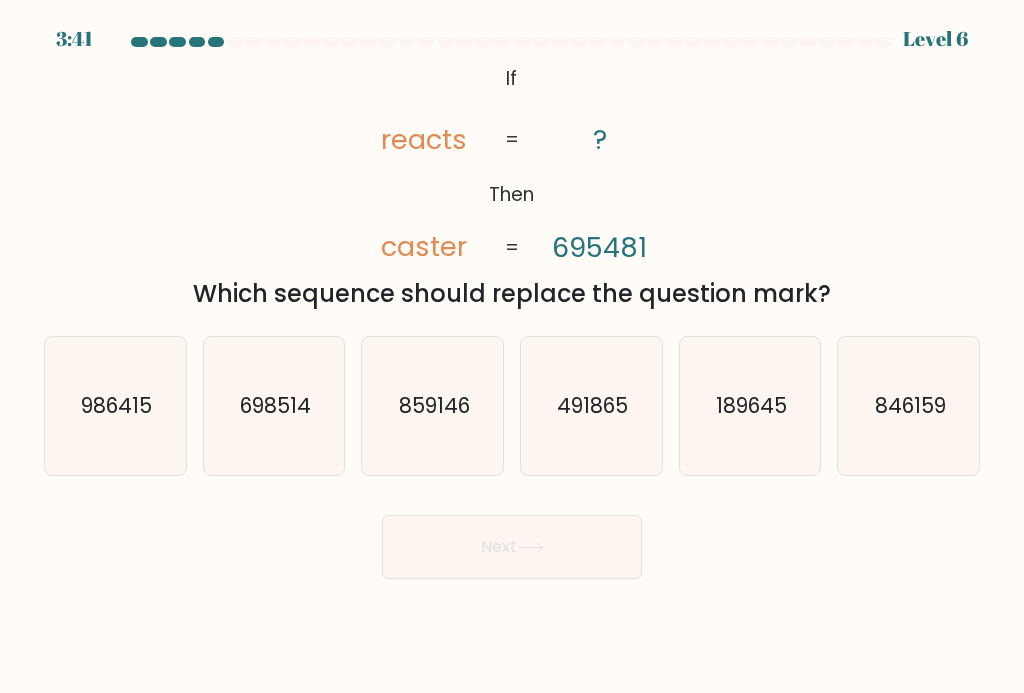 click on "189645" 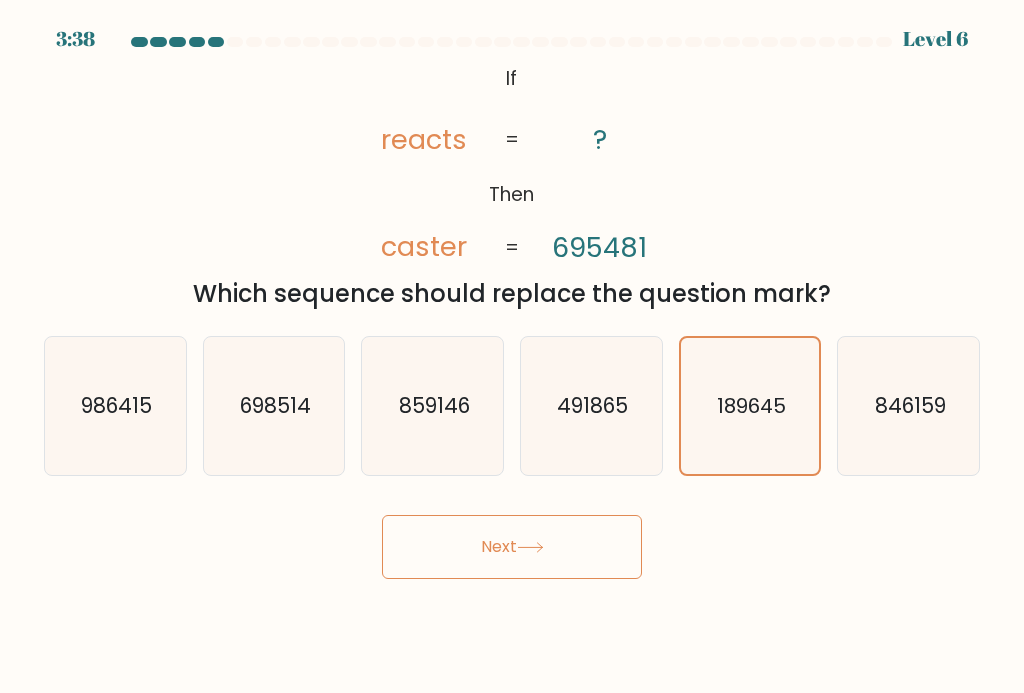 click on "Next" at bounding box center [512, 547] 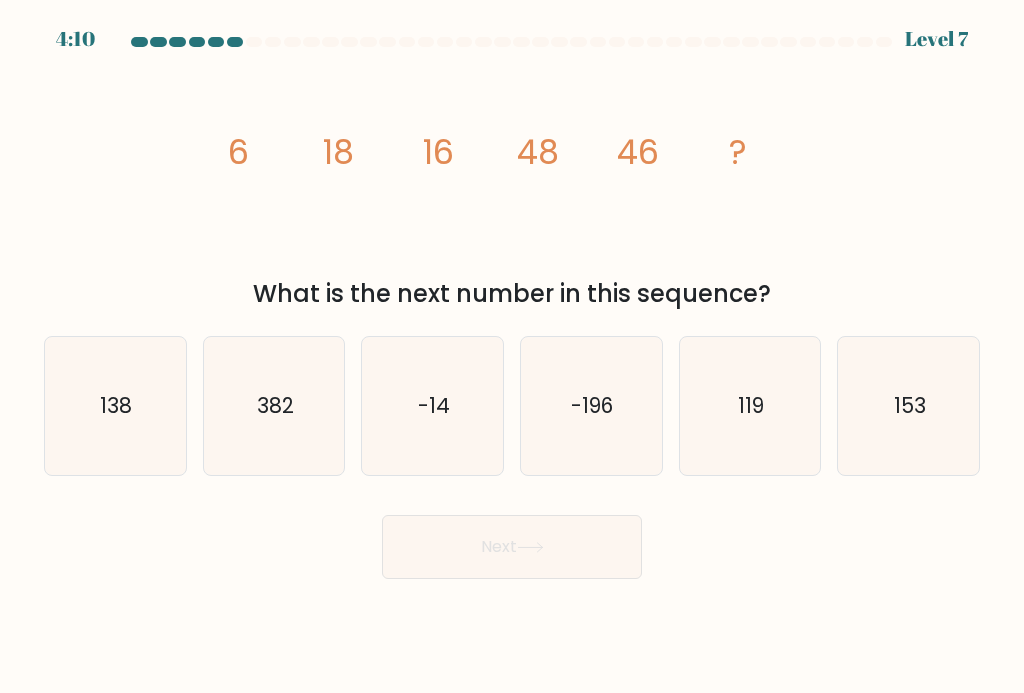 click on "138" 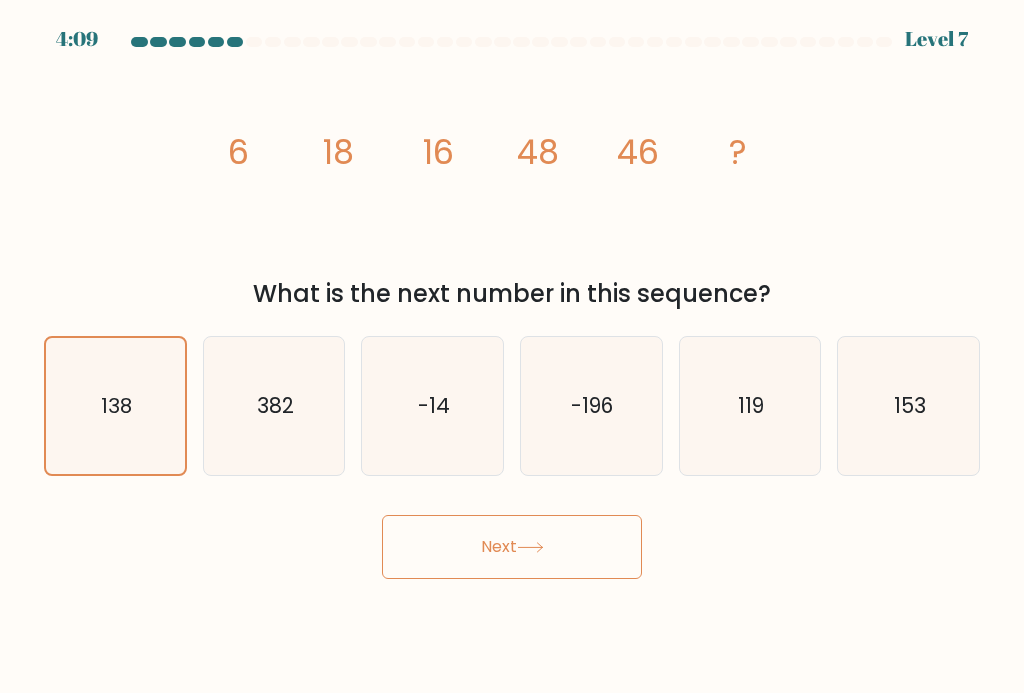 click on "Next" at bounding box center (512, 547) 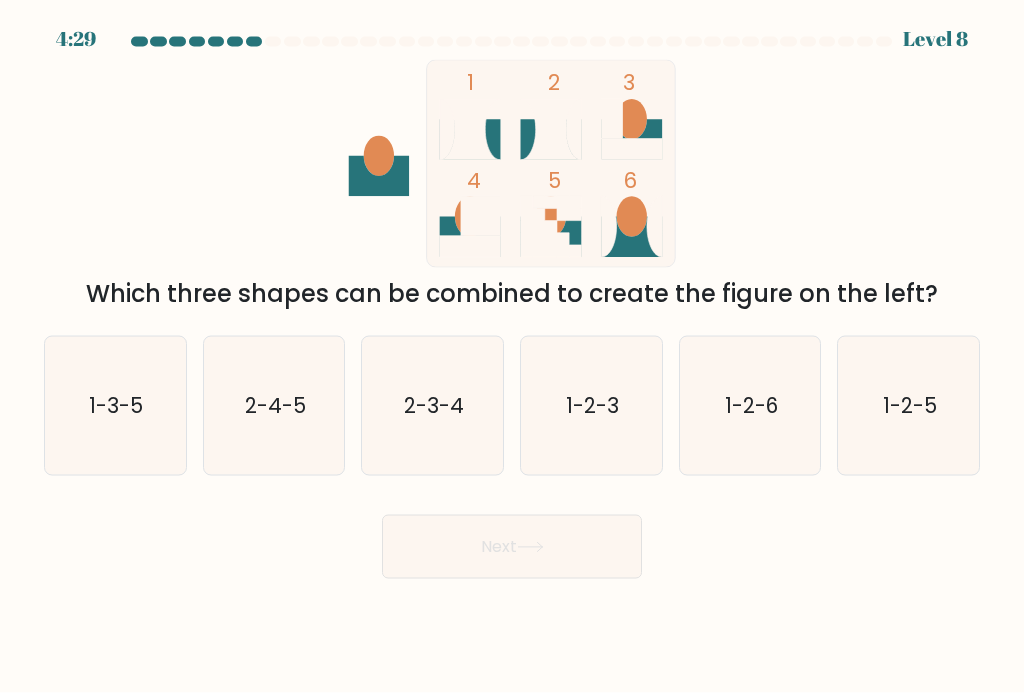 scroll, scrollTop: 2, scrollLeft: 0, axis: vertical 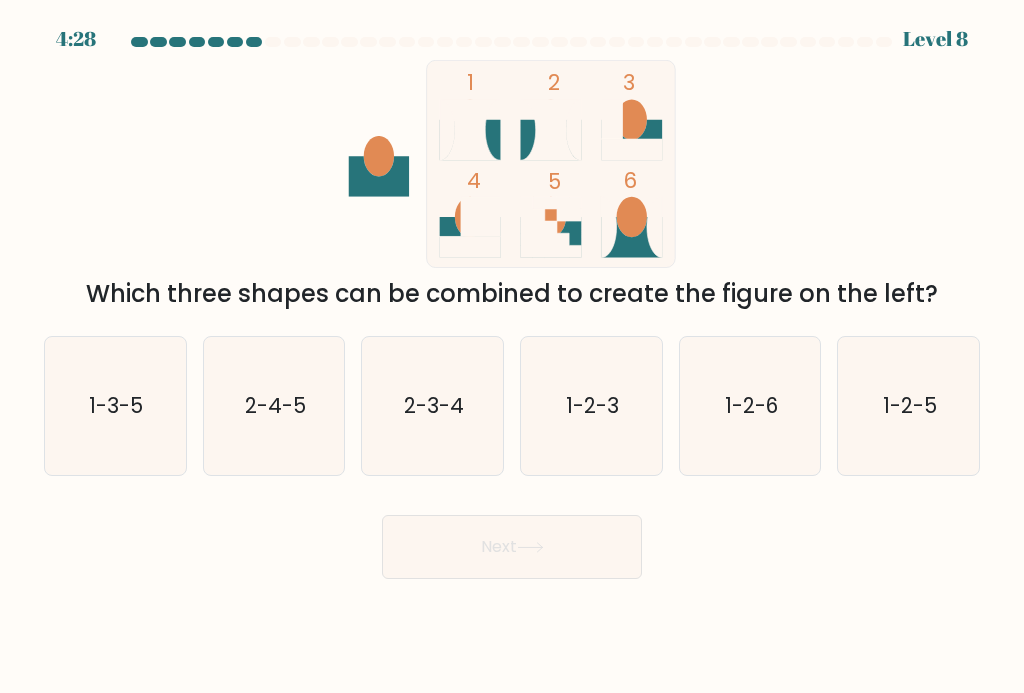 click on "1-2-6" 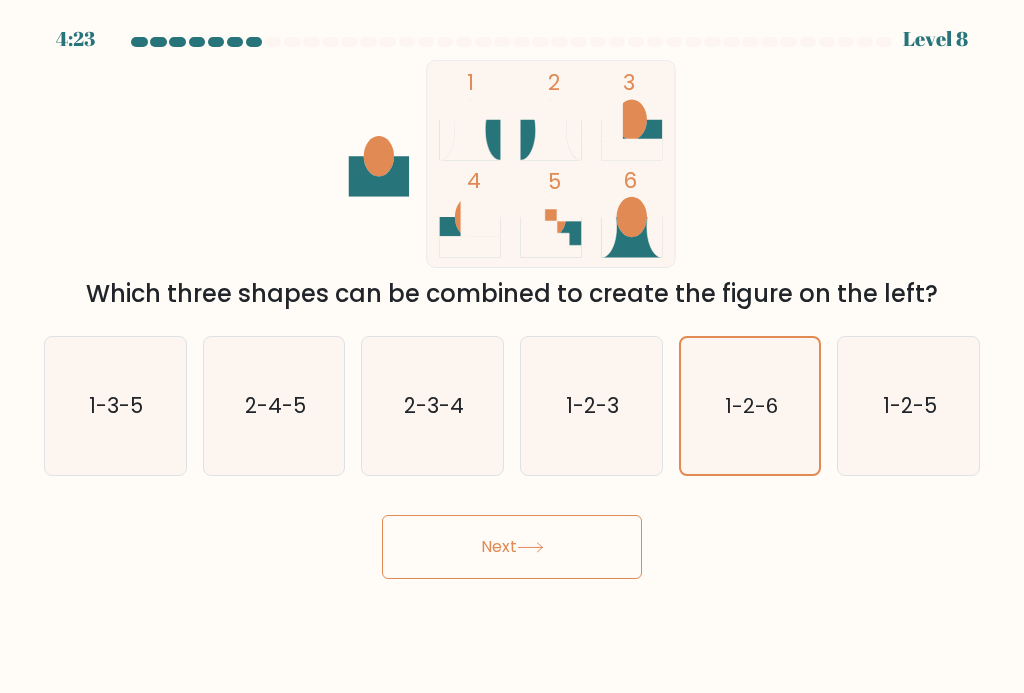 click on "Next" at bounding box center [512, 547] 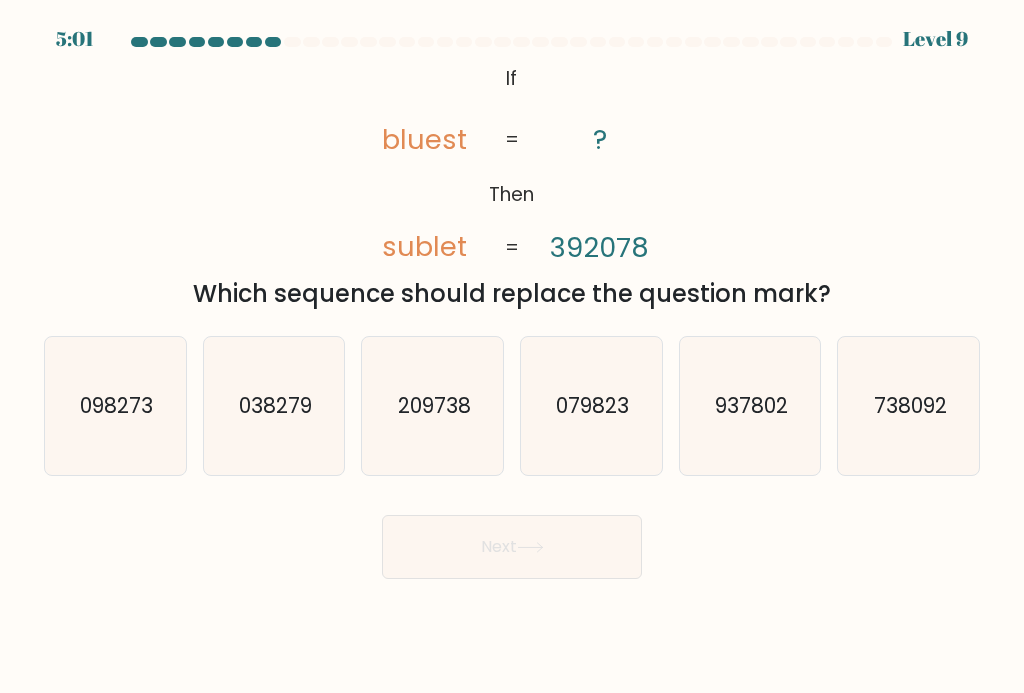 click on "209738" 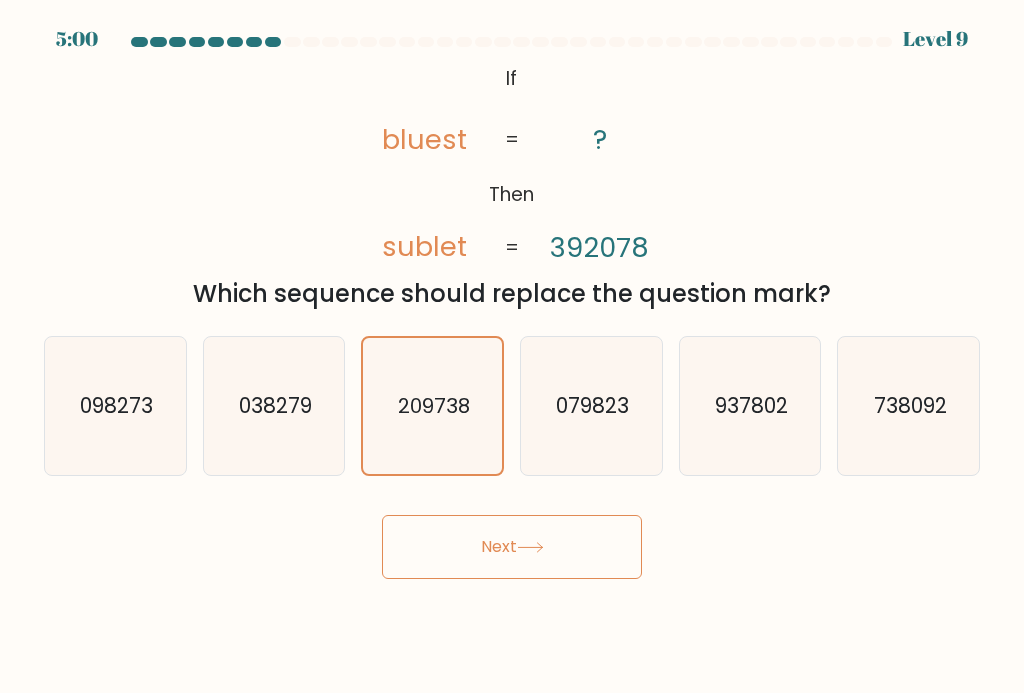 click on "Next" at bounding box center [512, 547] 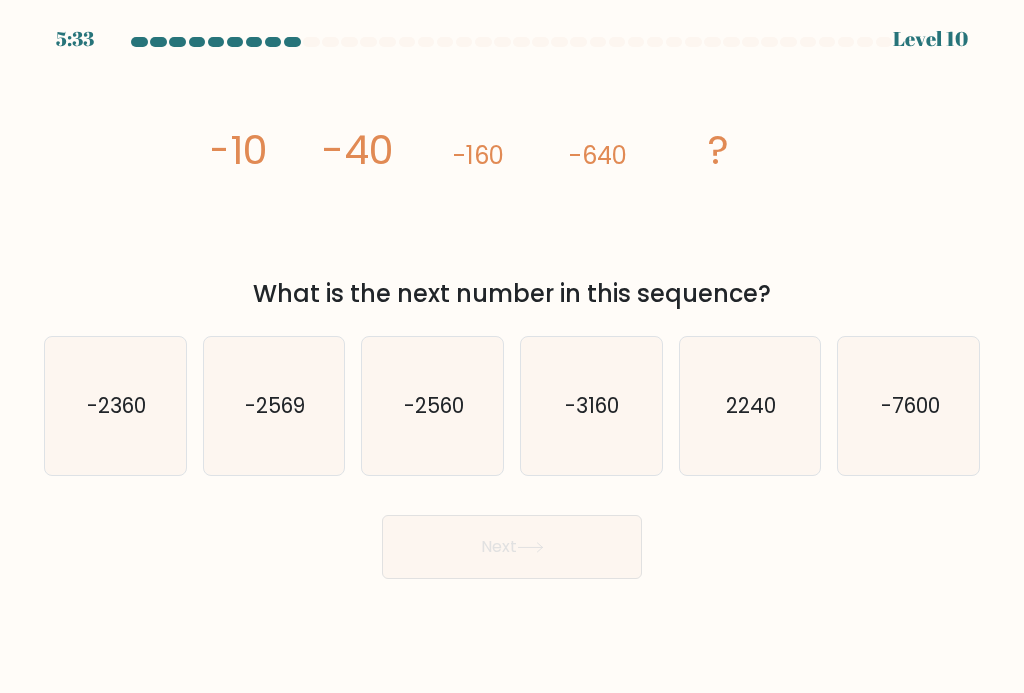 click on "-2560" 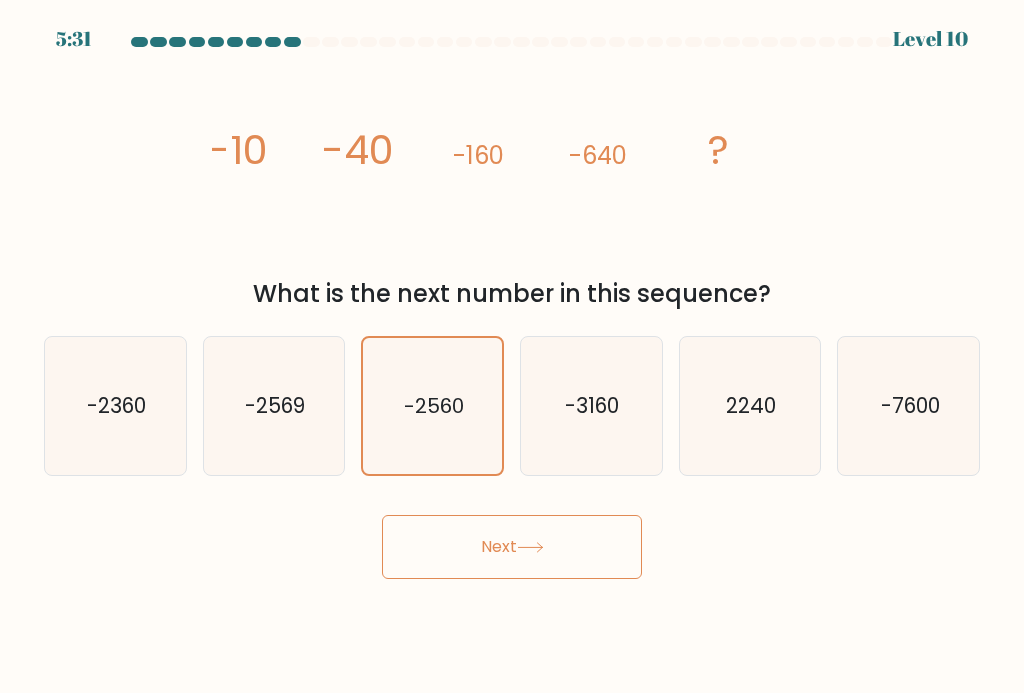 click on "Next" at bounding box center (512, 547) 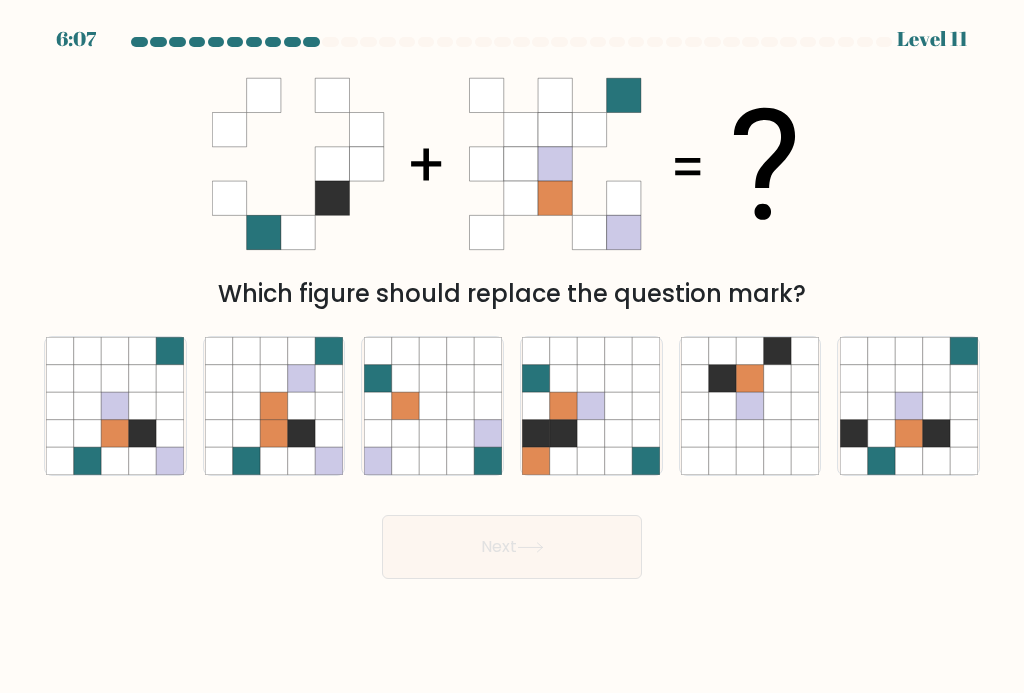 click 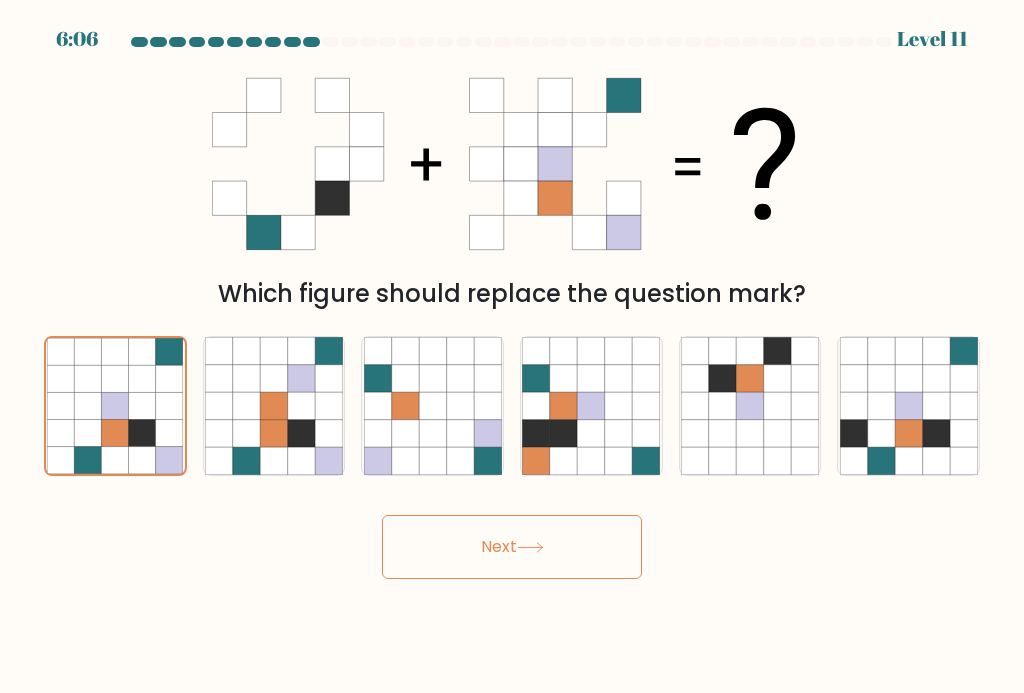 click on "Next" at bounding box center (512, 547) 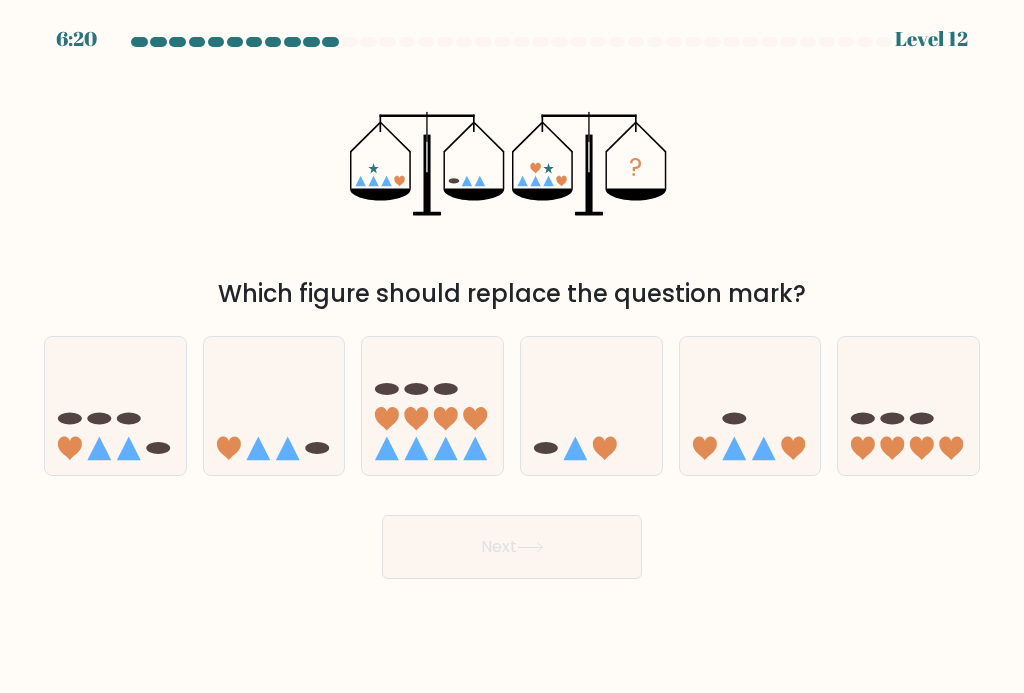 click 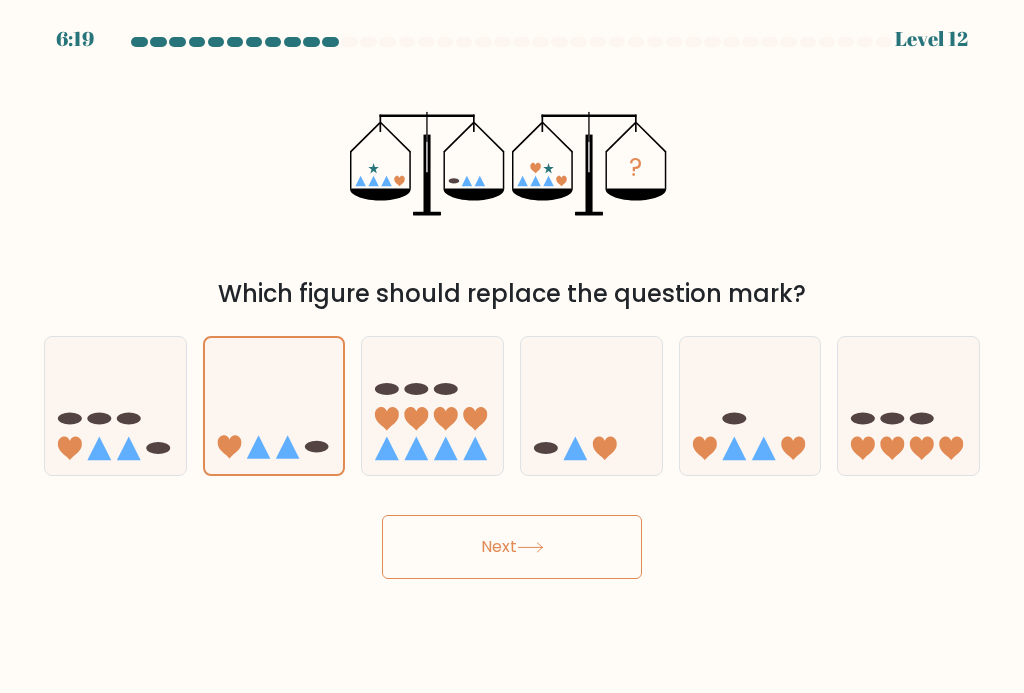 click on "Next" at bounding box center [512, 547] 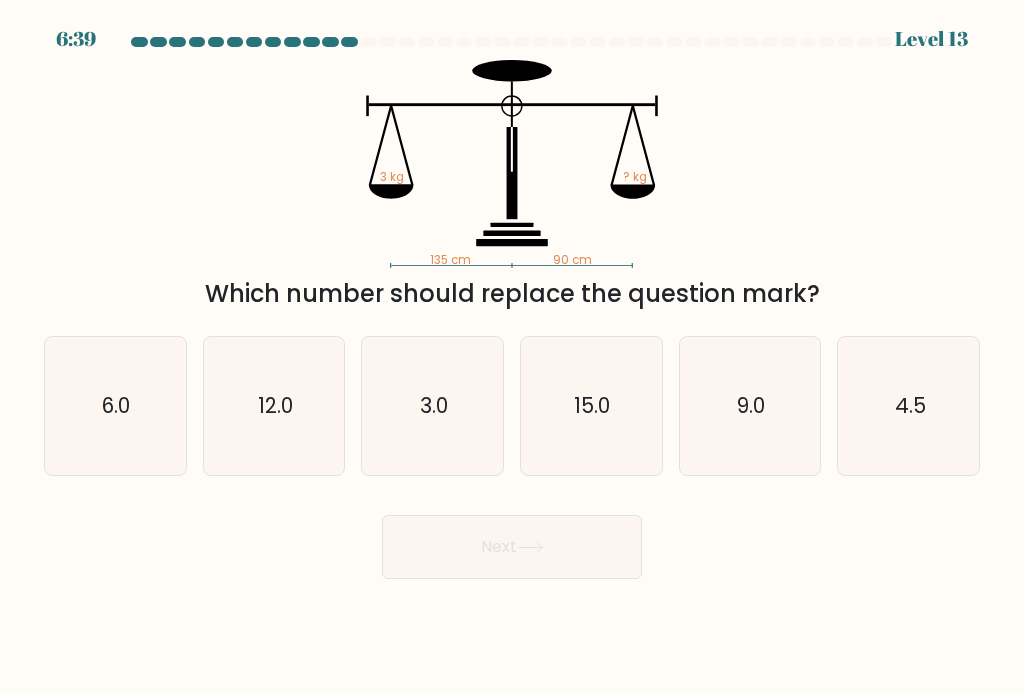 click on "4.5" 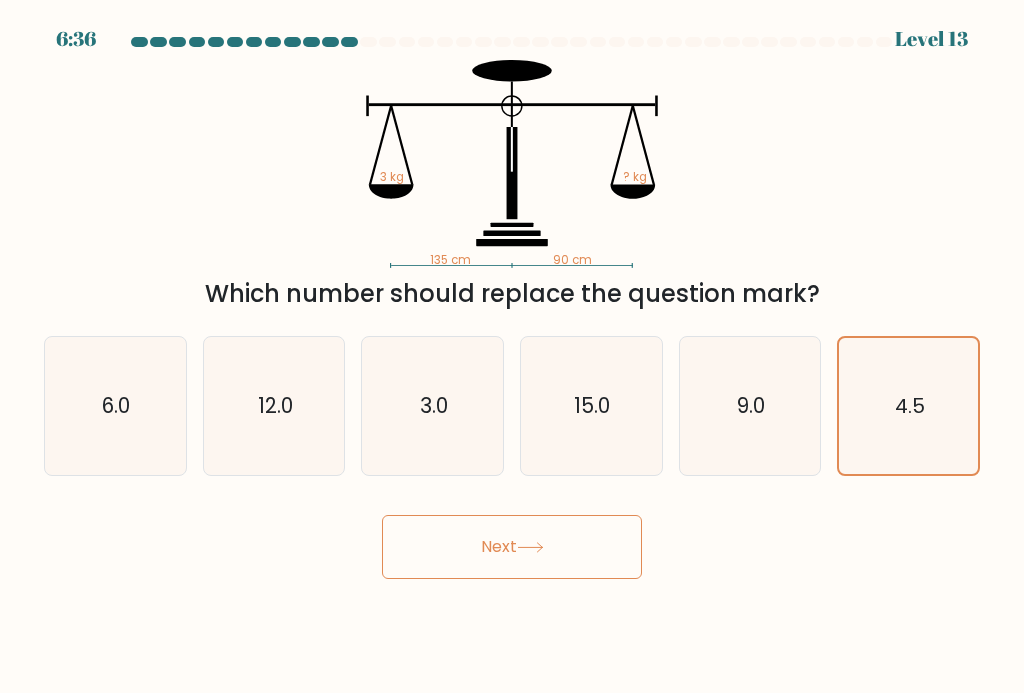 click on "Next" at bounding box center [512, 547] 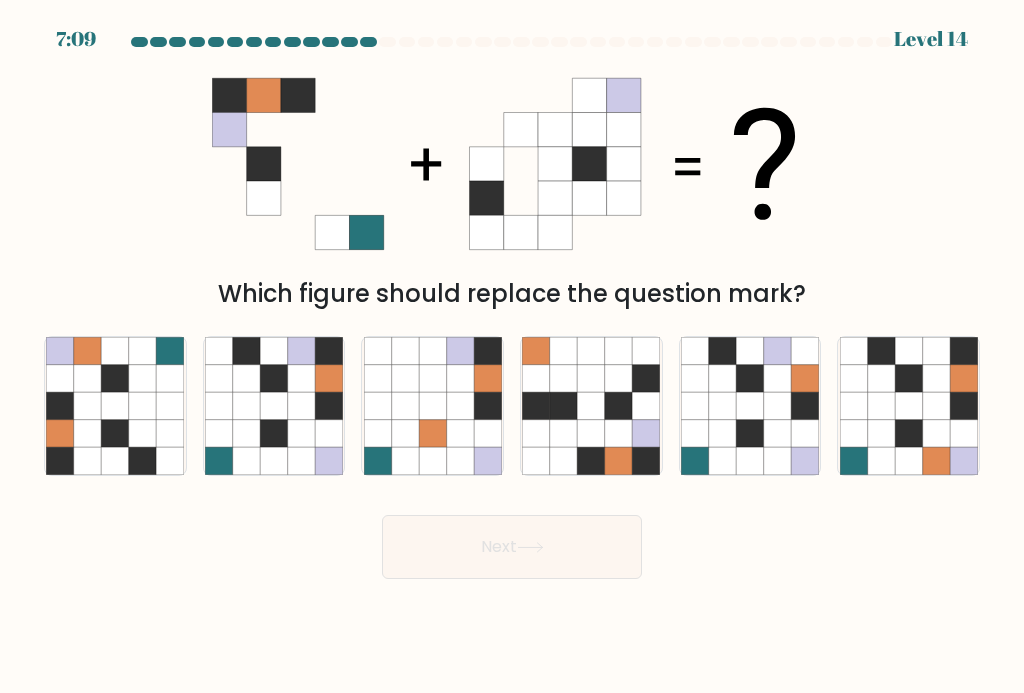 click 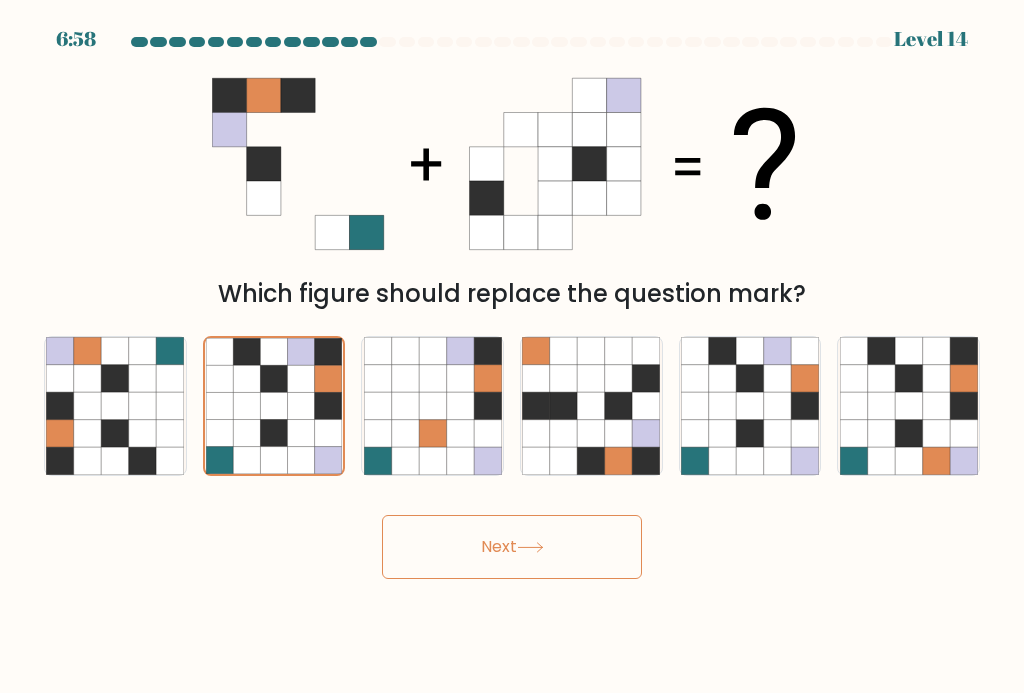 click on "Next" at bounding box center (512, 547) 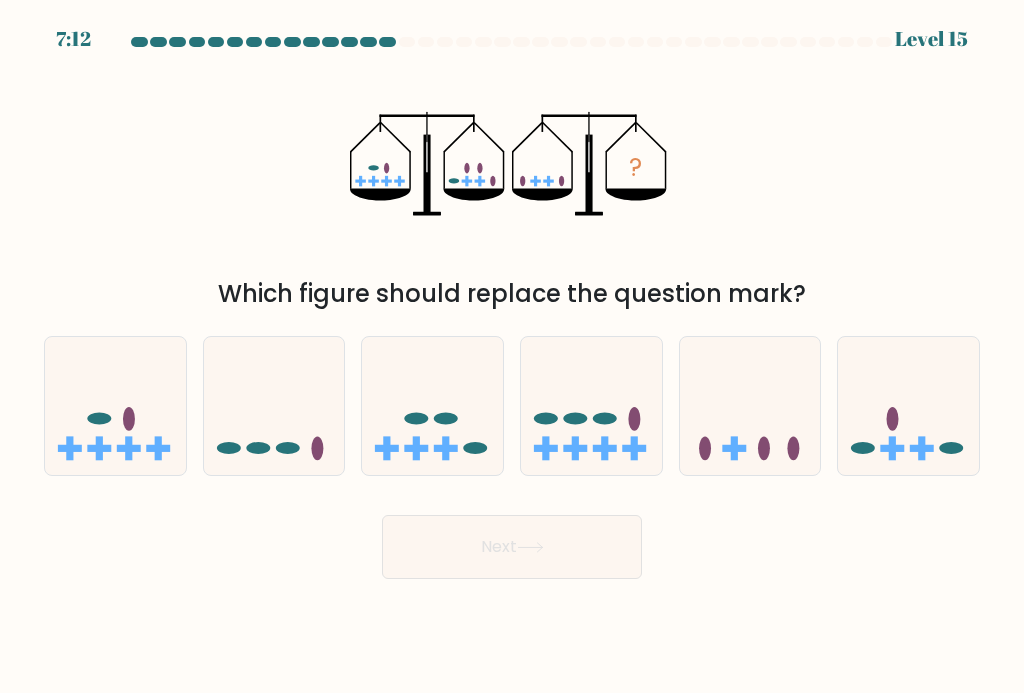 click 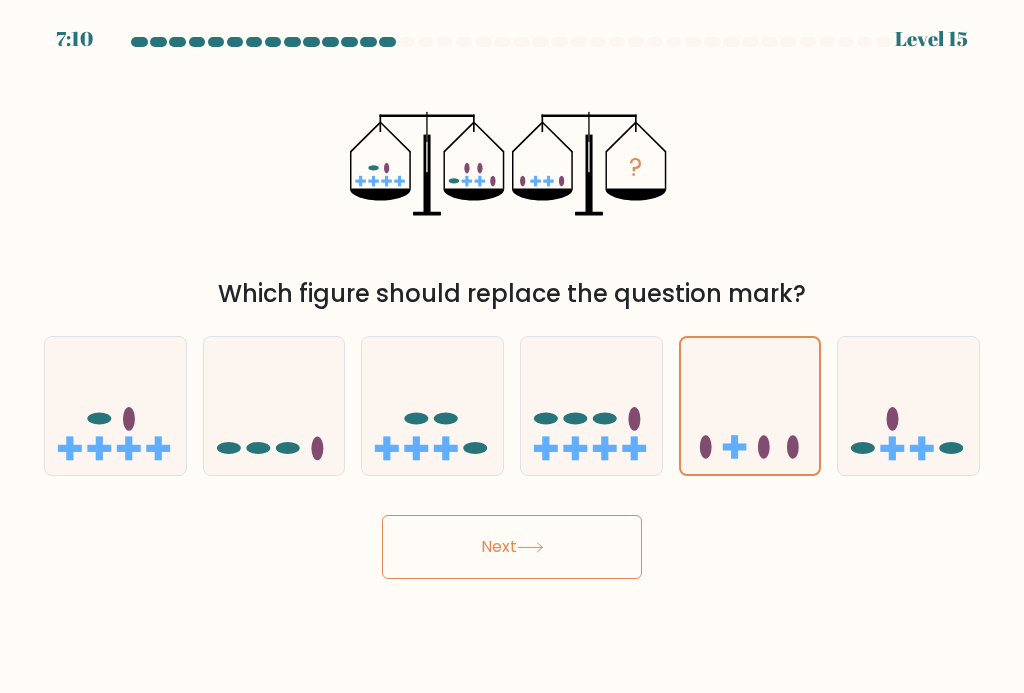 click on "Next" at bounding box center (512, 547) 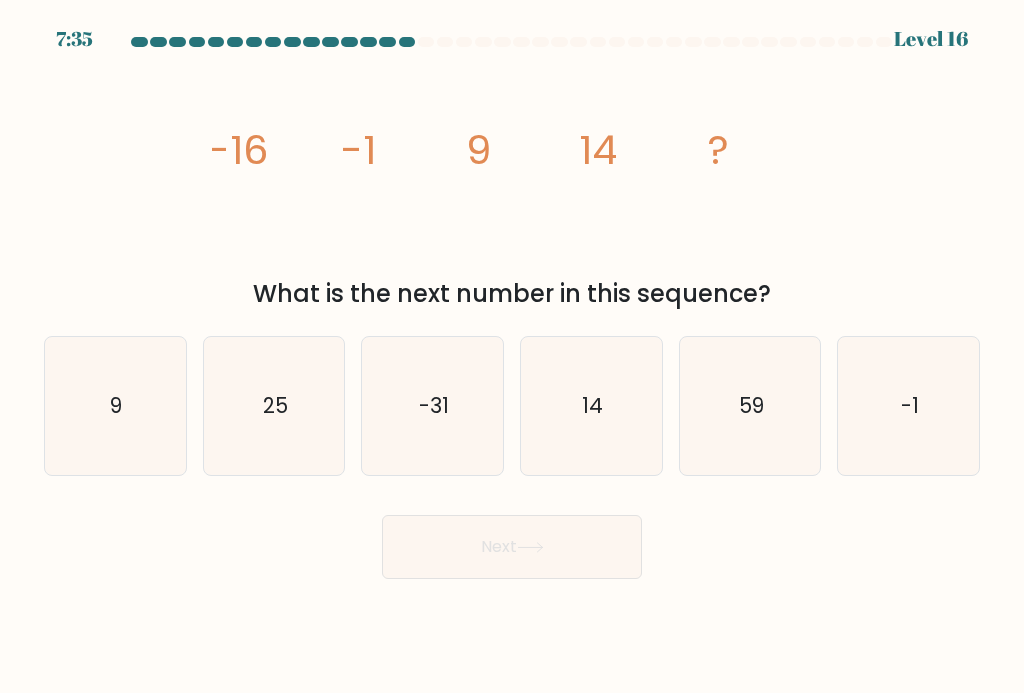 click on "14" 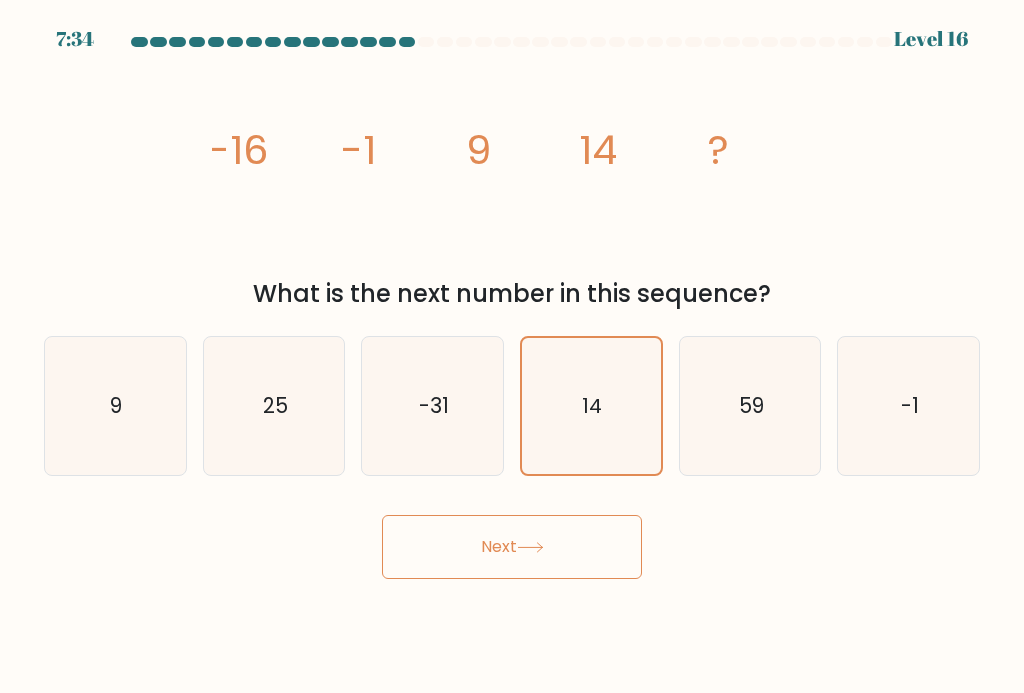 click on "Next" at bounding box center (512, 547) 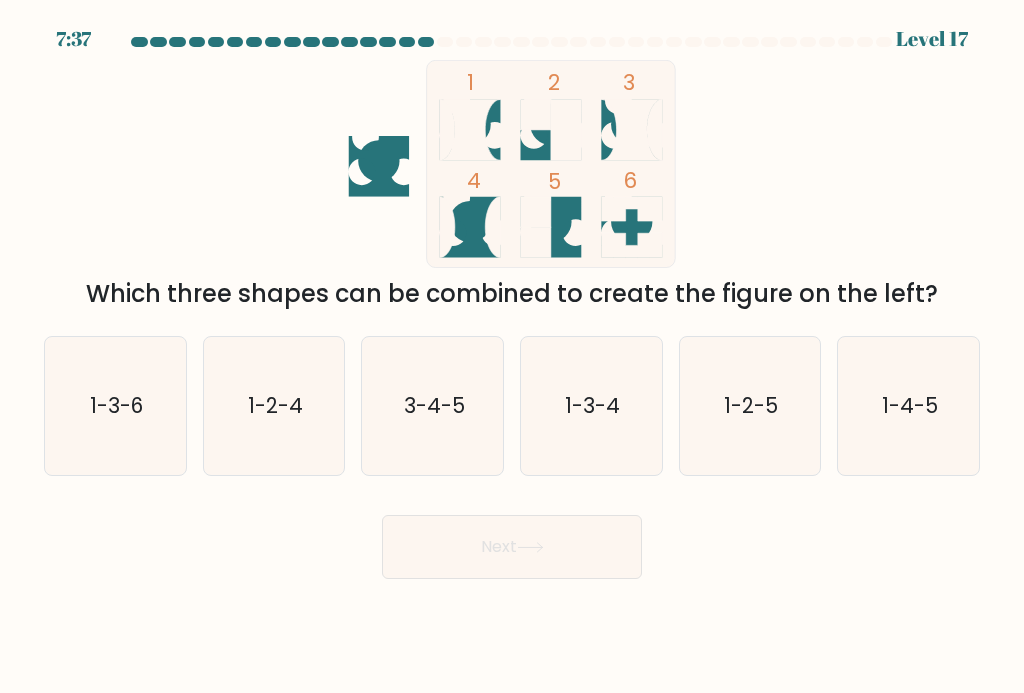 click on "1-3-4" 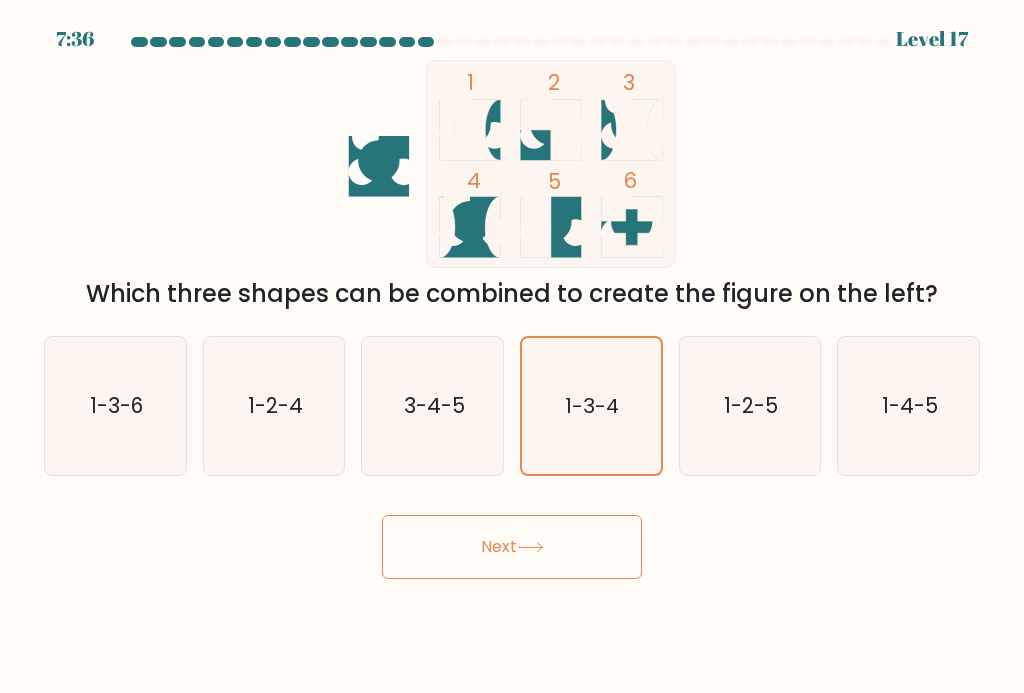 click on "Next" at bounding box center (512, 547) 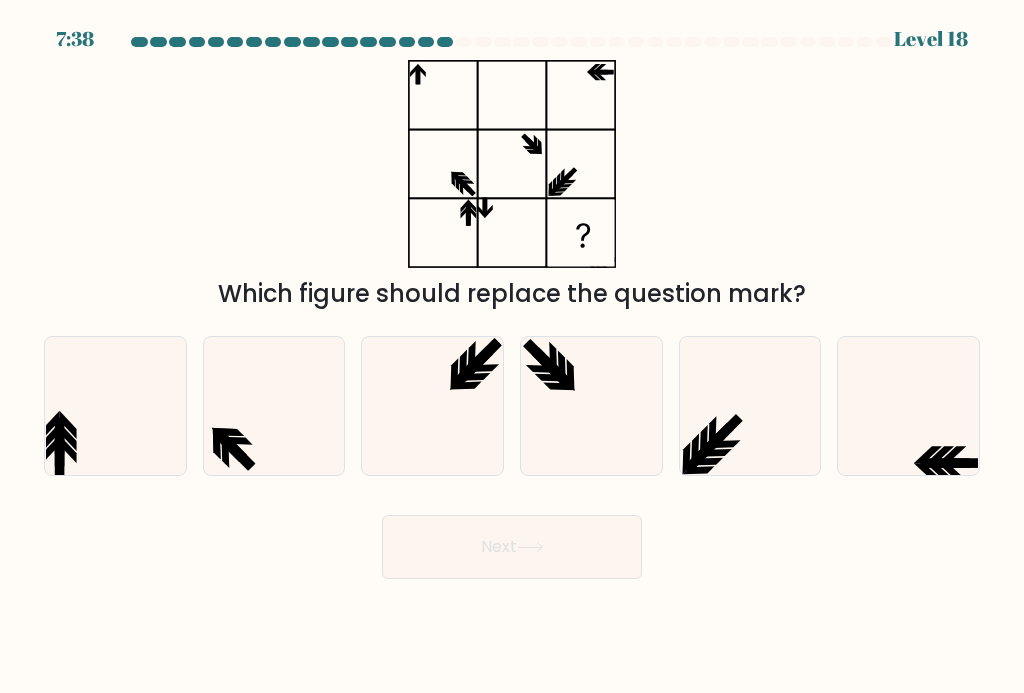 click 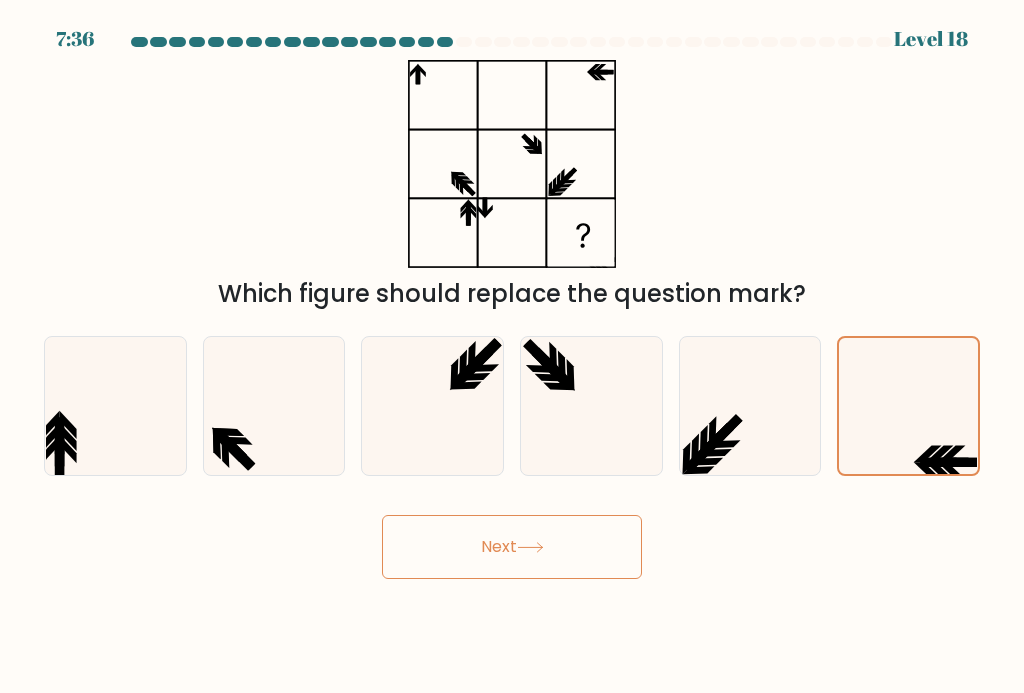 click on "Next" at bounding box center [512, 547] 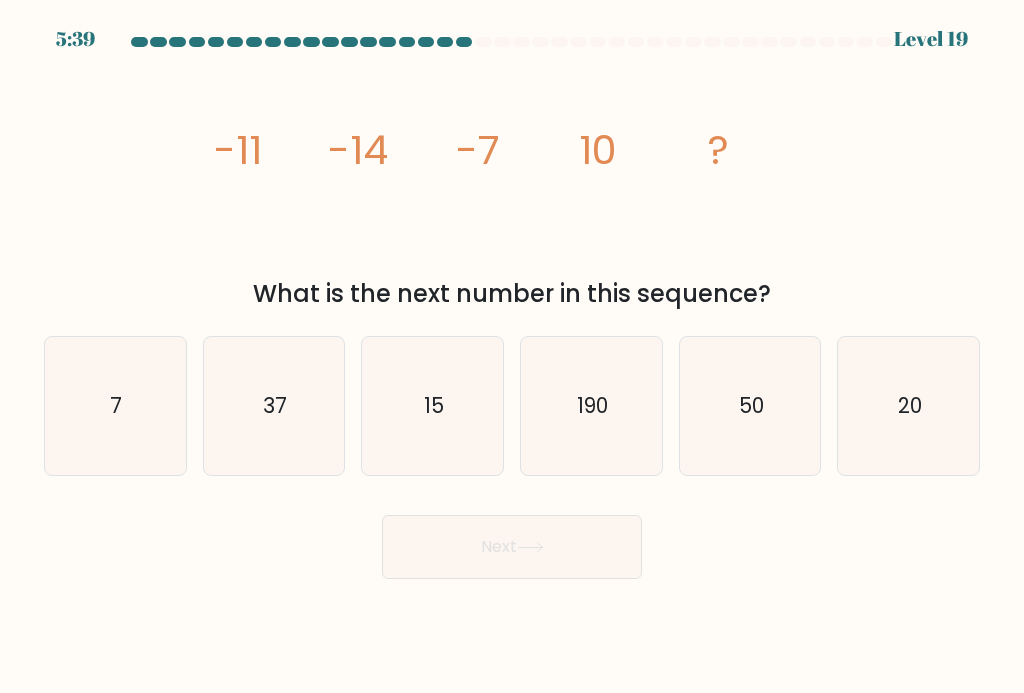 click on "37" 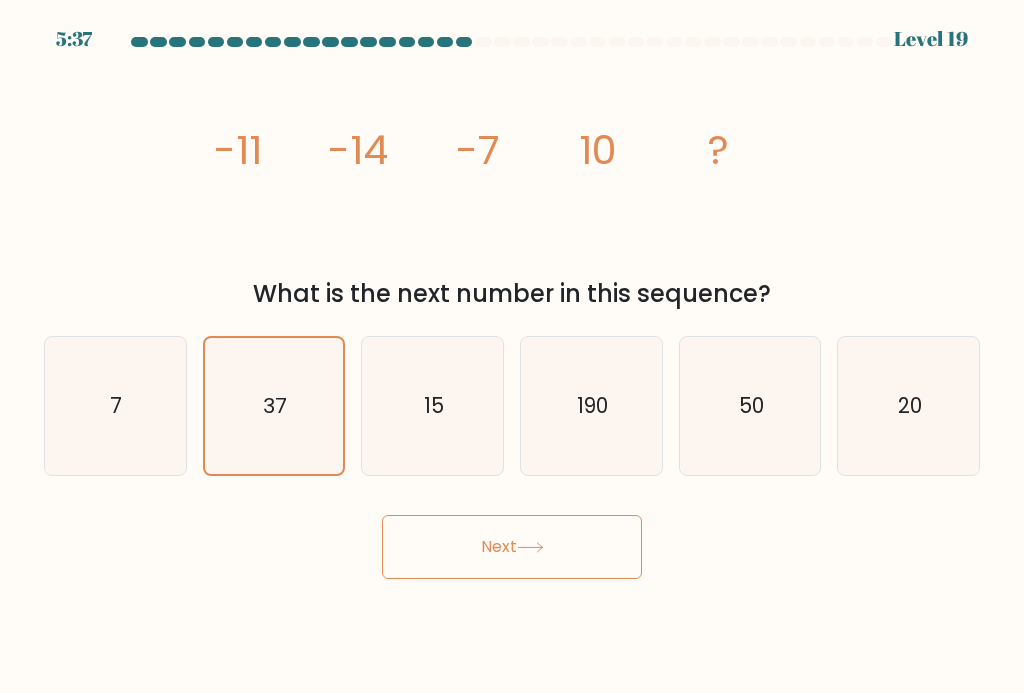 click on "Next" at bounding box center (512, 547) 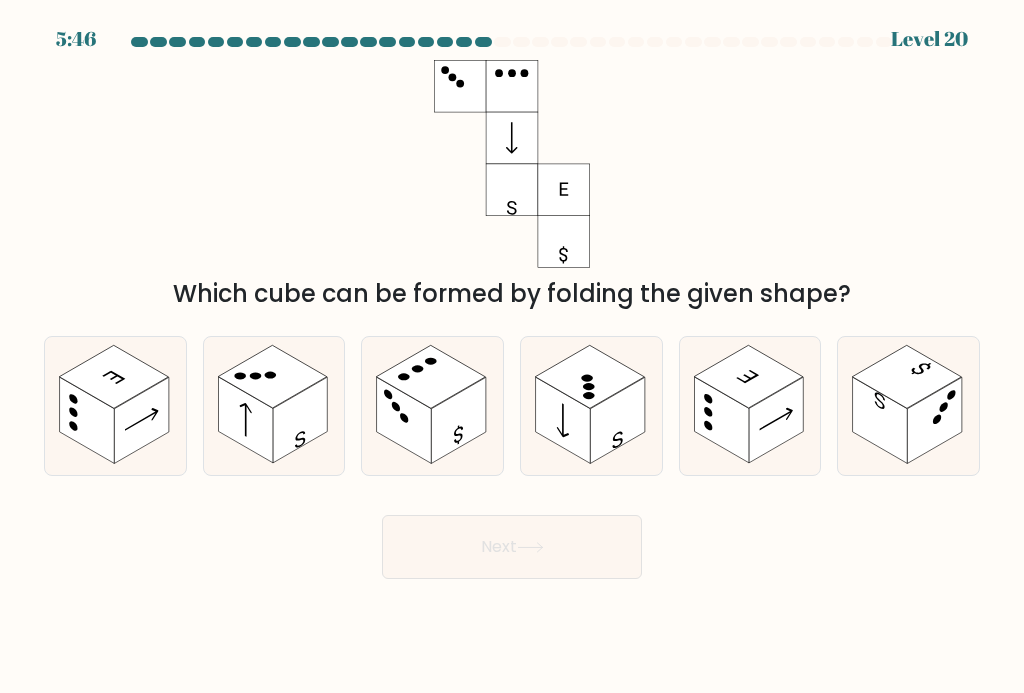 click 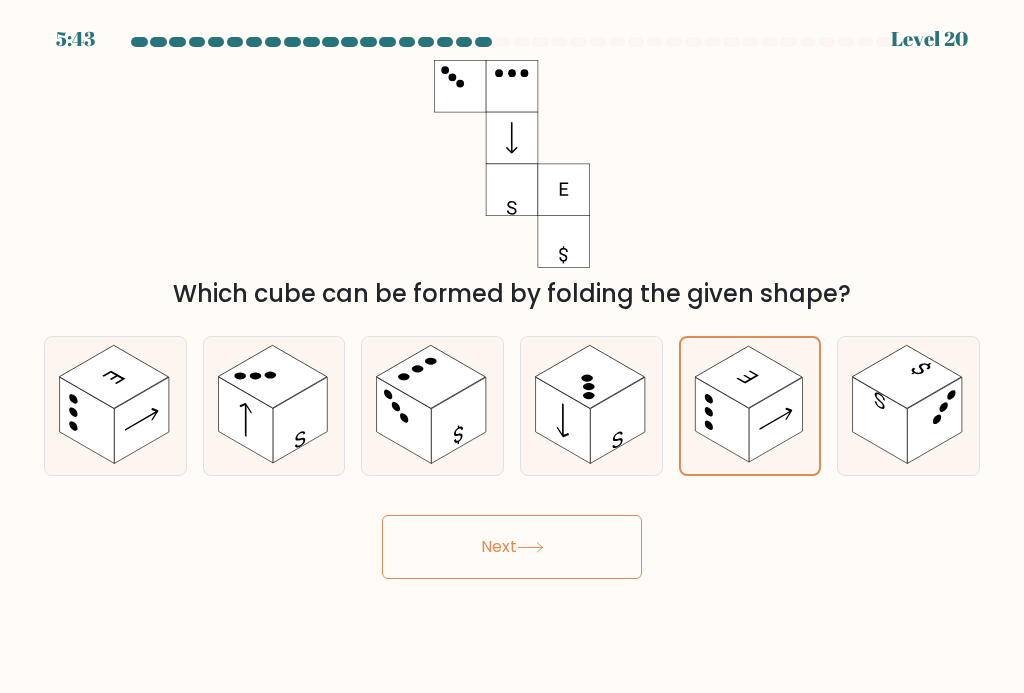 click on "Next" at bounding box center [512, 547] 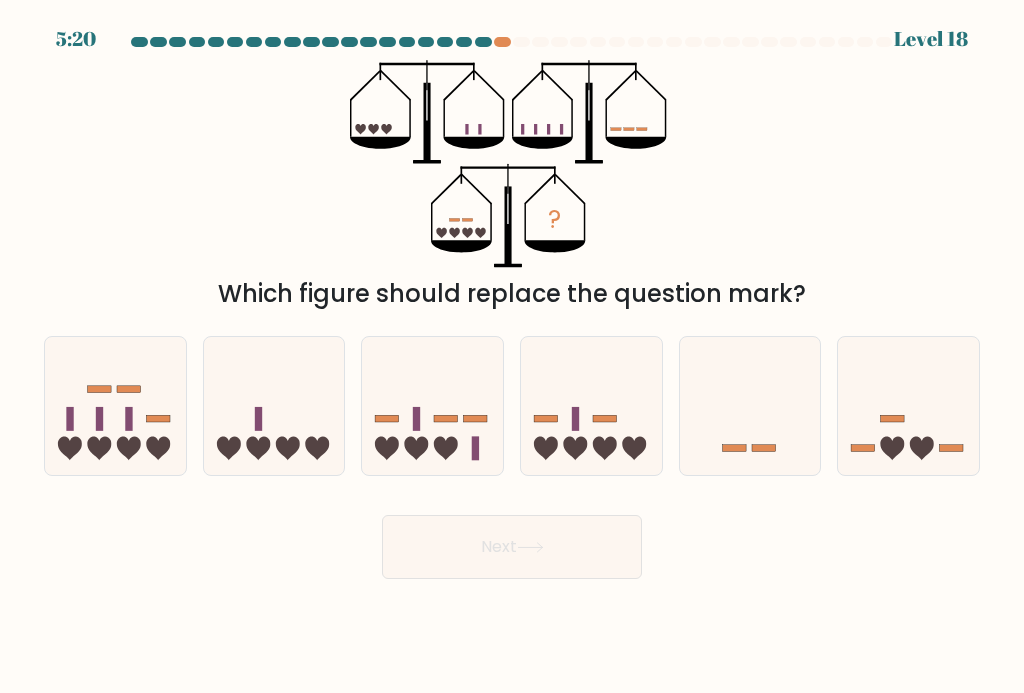 click 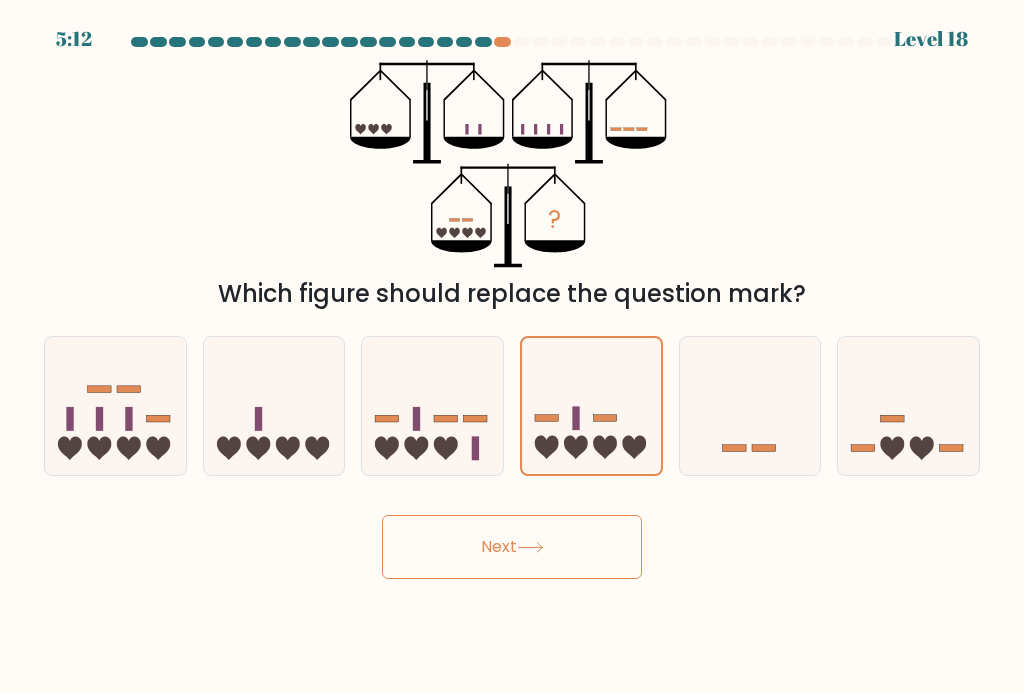 click on "Next" at bounding box center (512, 547) 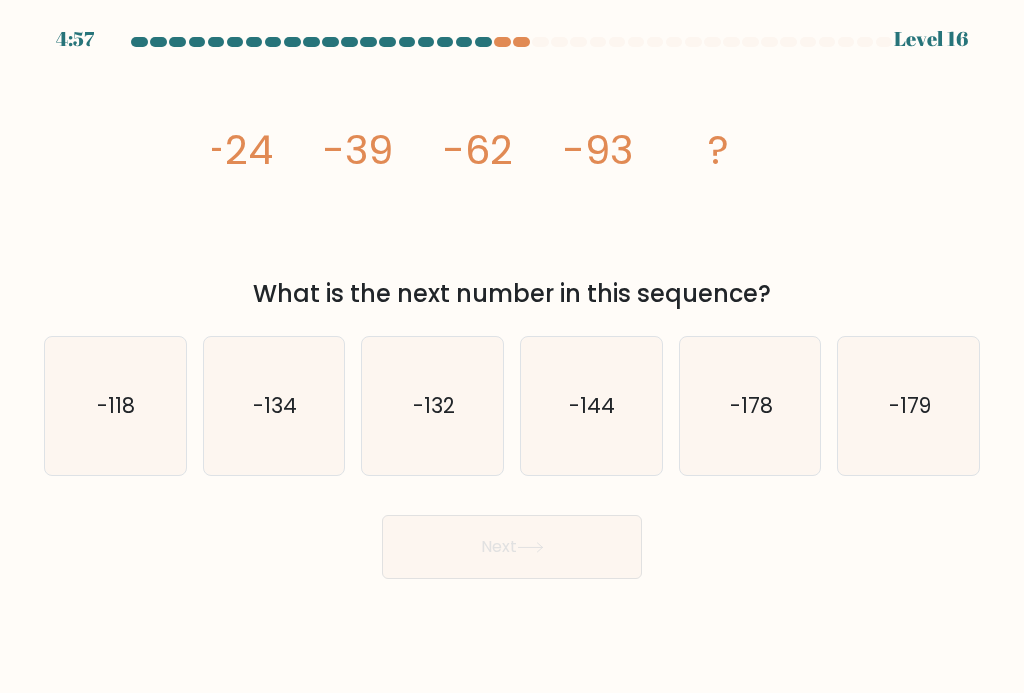 click on "-132" 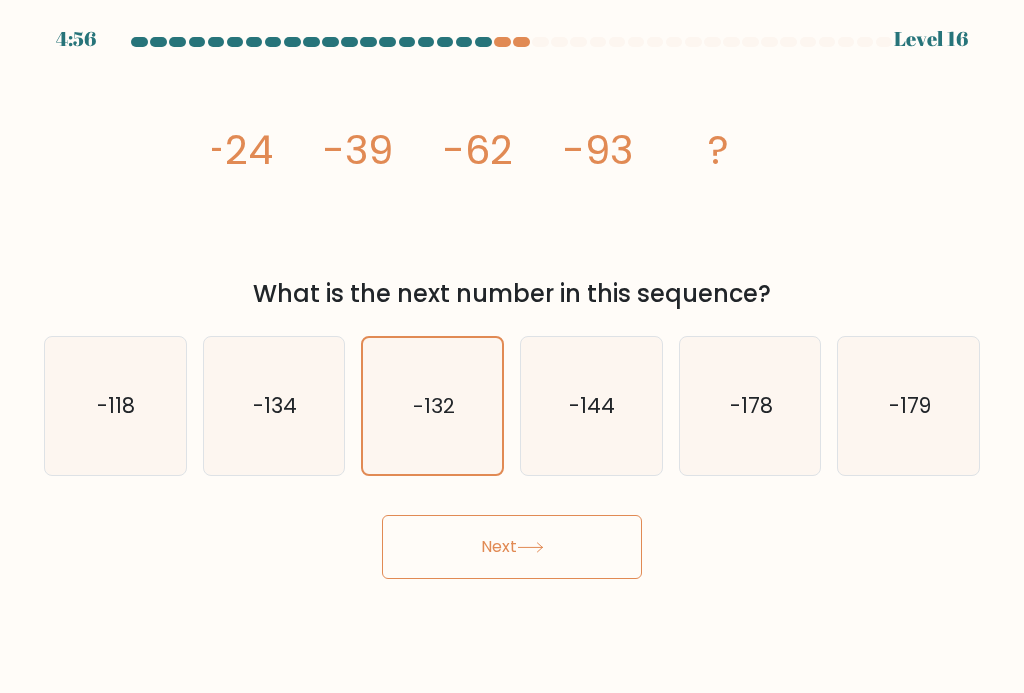 click on "Next" at bounding box center (512, 547) 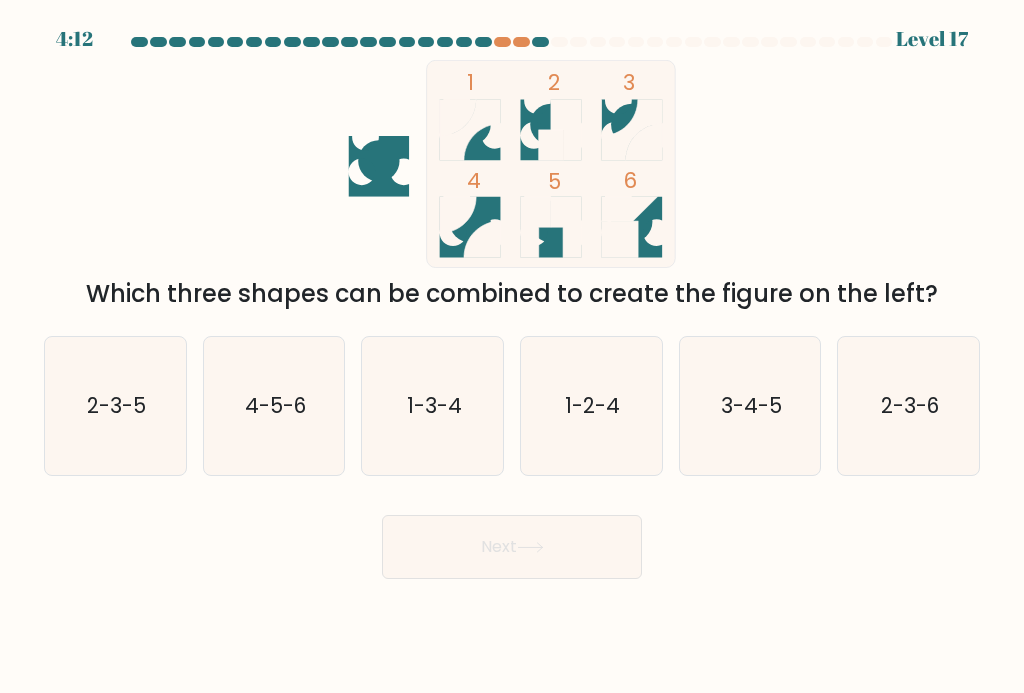 click on "1-3-4" 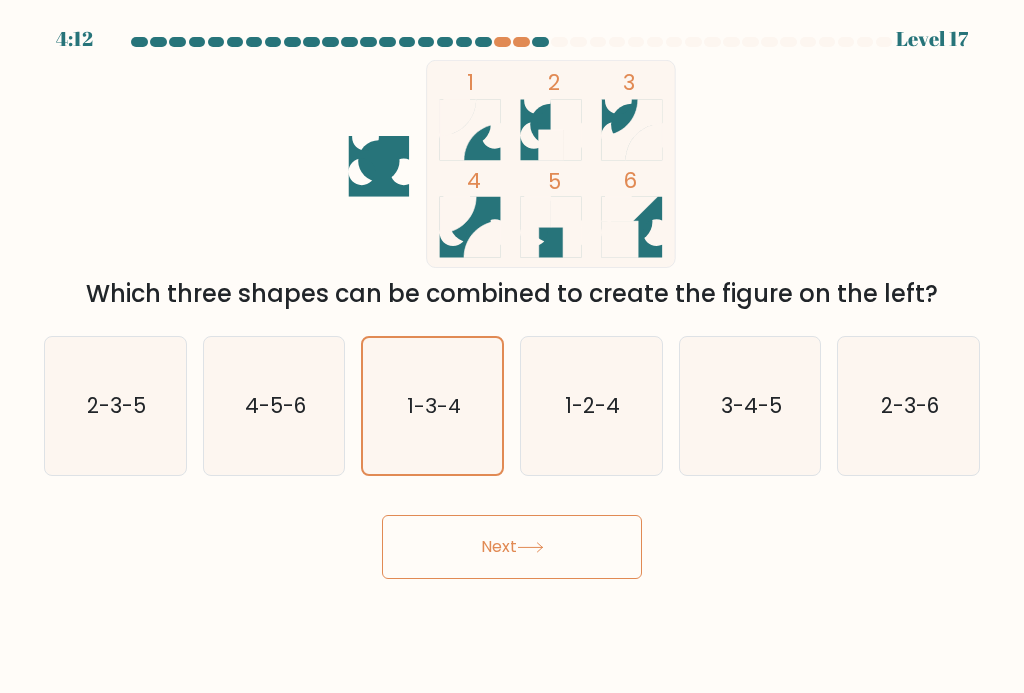 click on "Next" at bounding box center (512, 547) 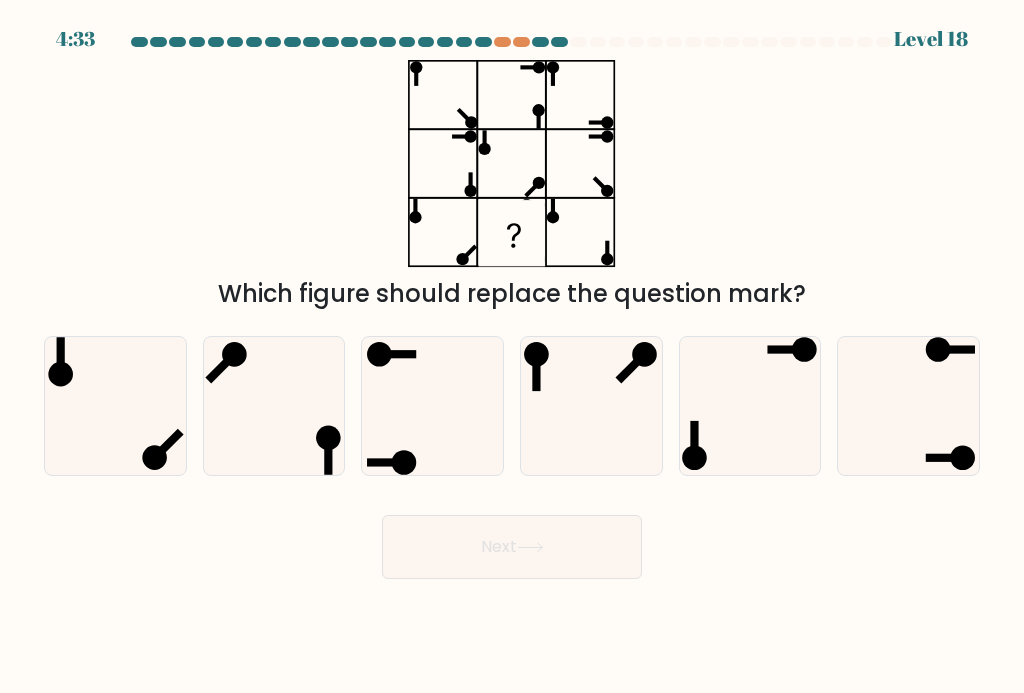 click 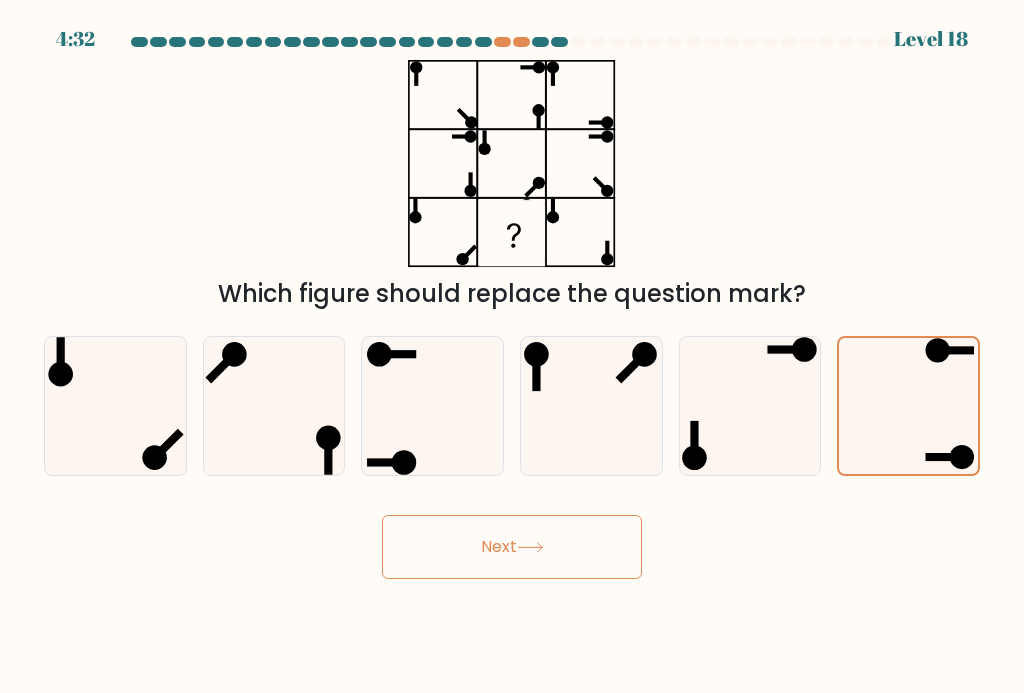 click on "Next" at bounding box center [512, 547] 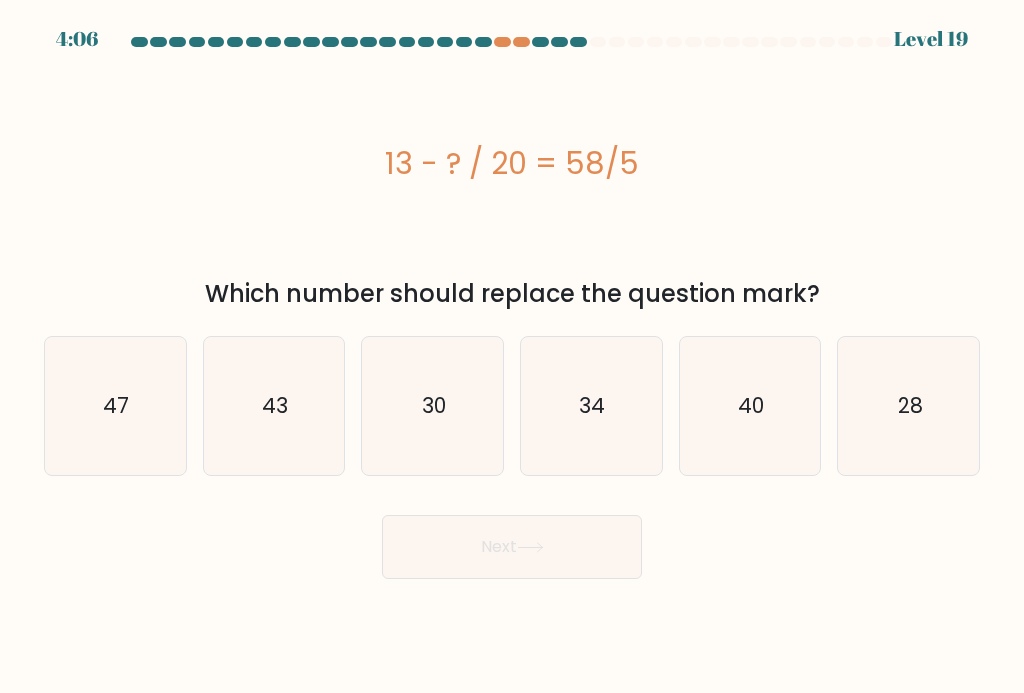 click on "28" 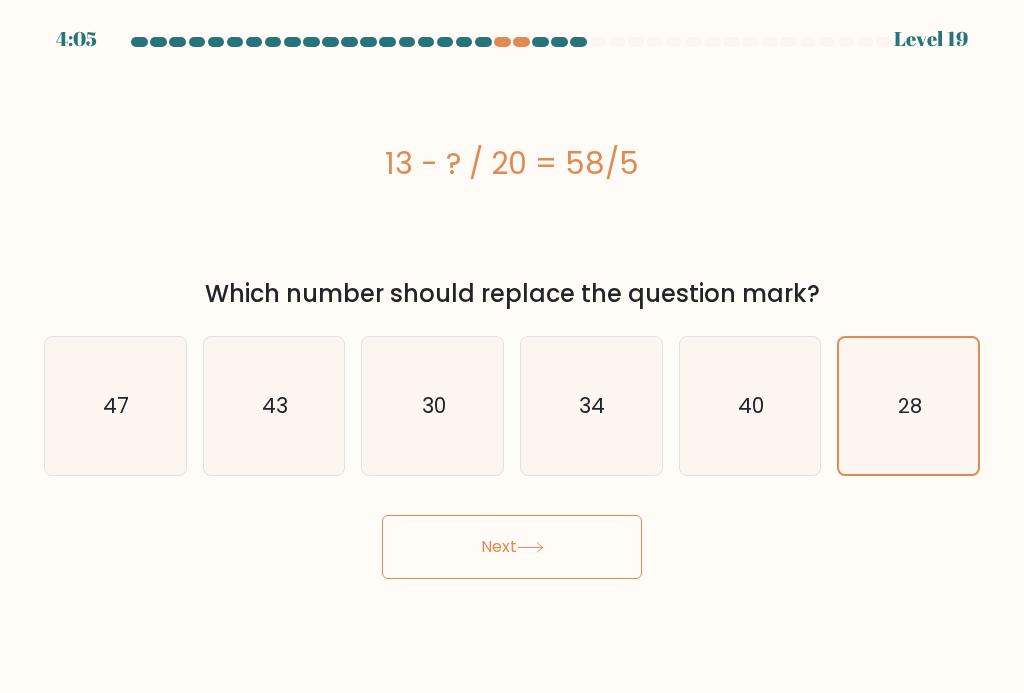 click on "Next" at bounding box center (512, 547) 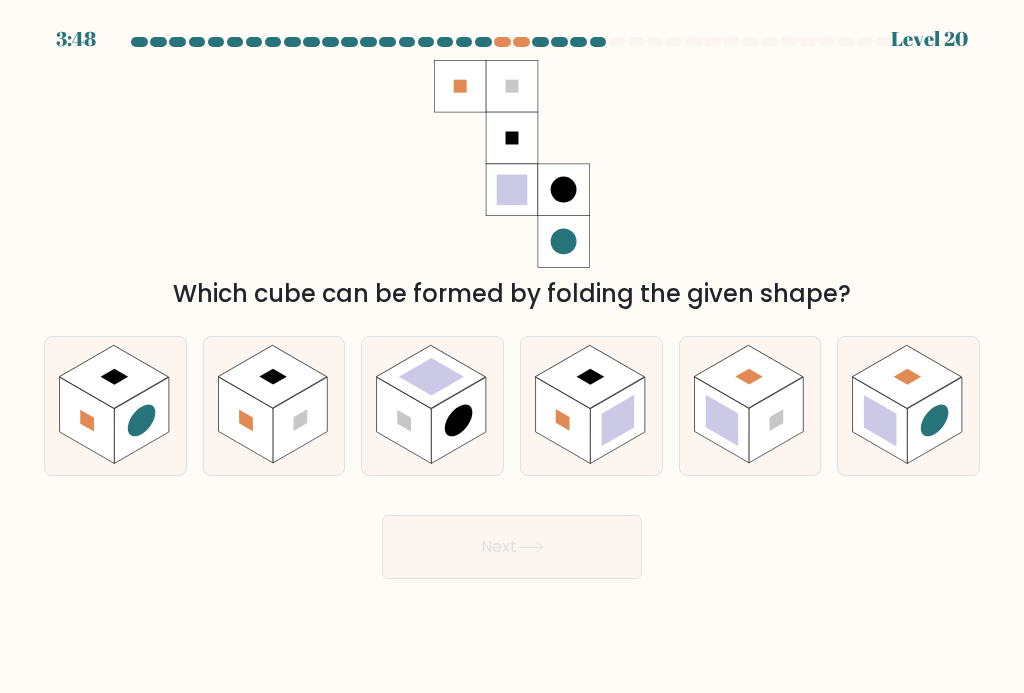 click 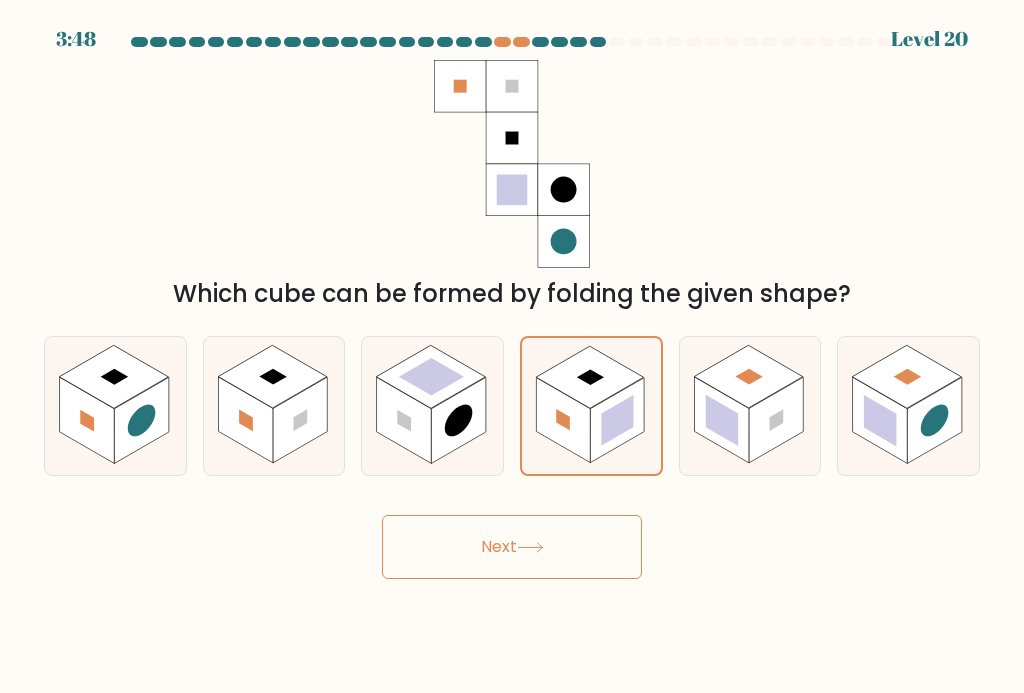 click on "Next" at bounding box center [512, 547] 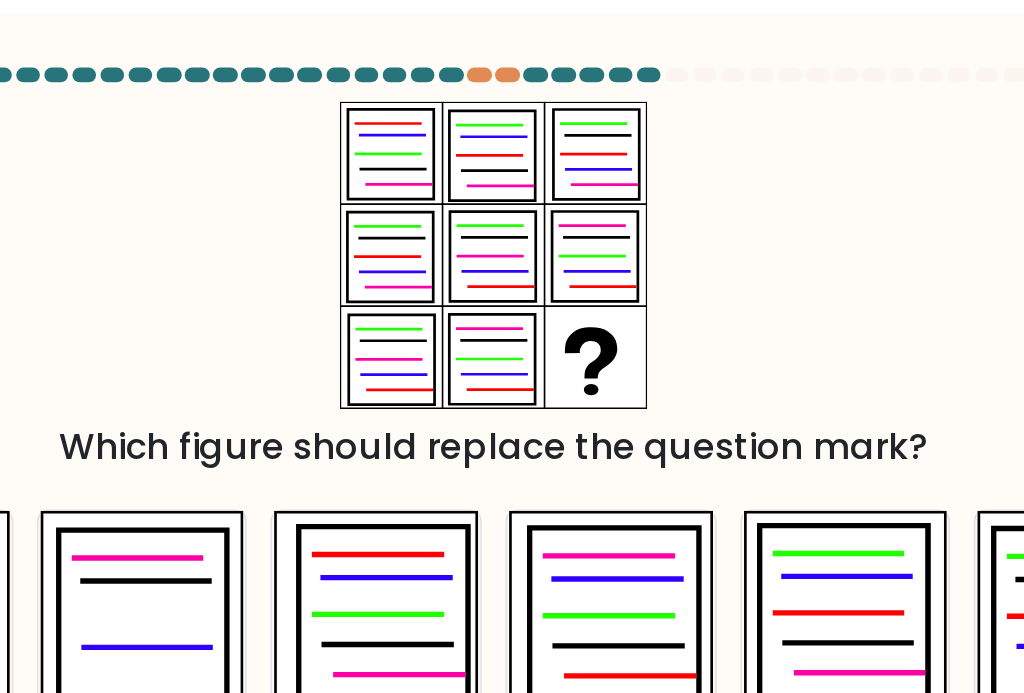 scroll, scrollTop: 0, scrollLeft: 0, axis: both 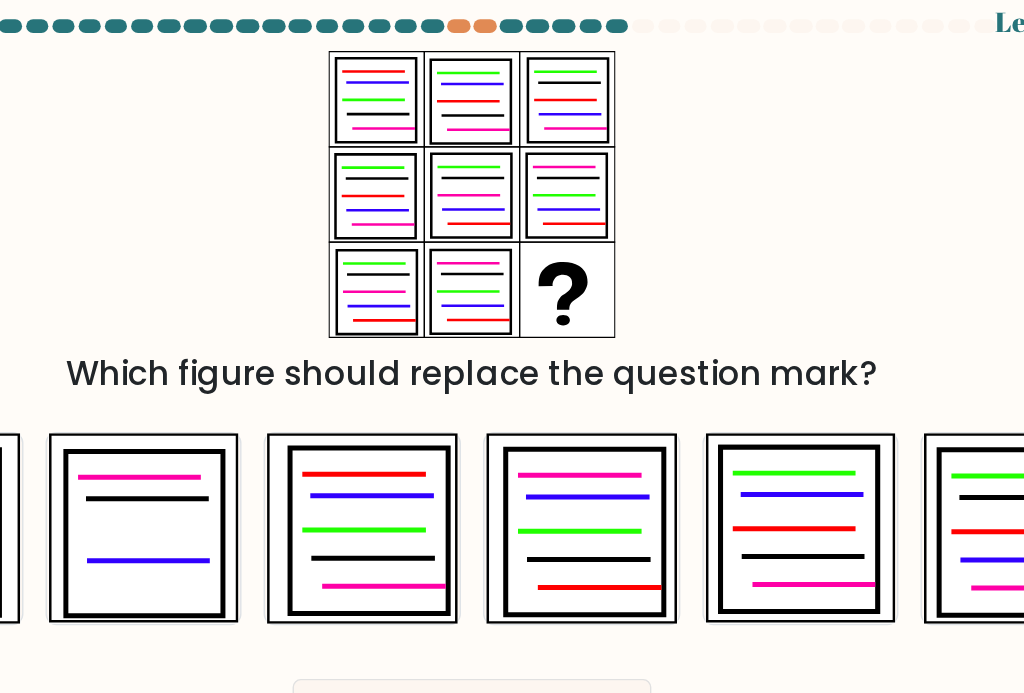 click 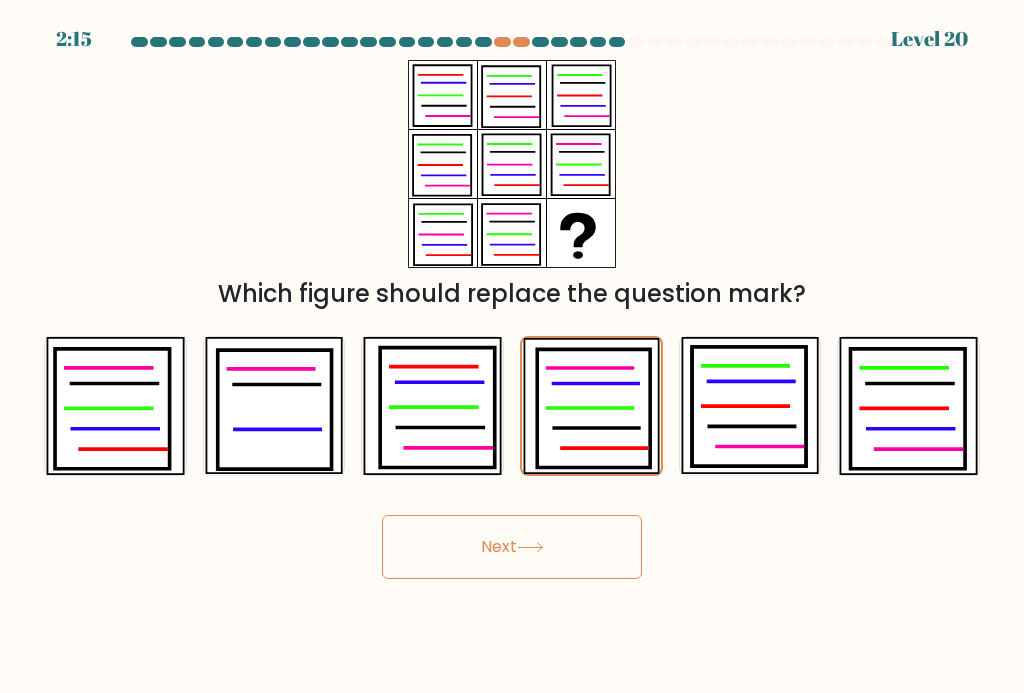click on "Next" at bounding box center (512, 547) 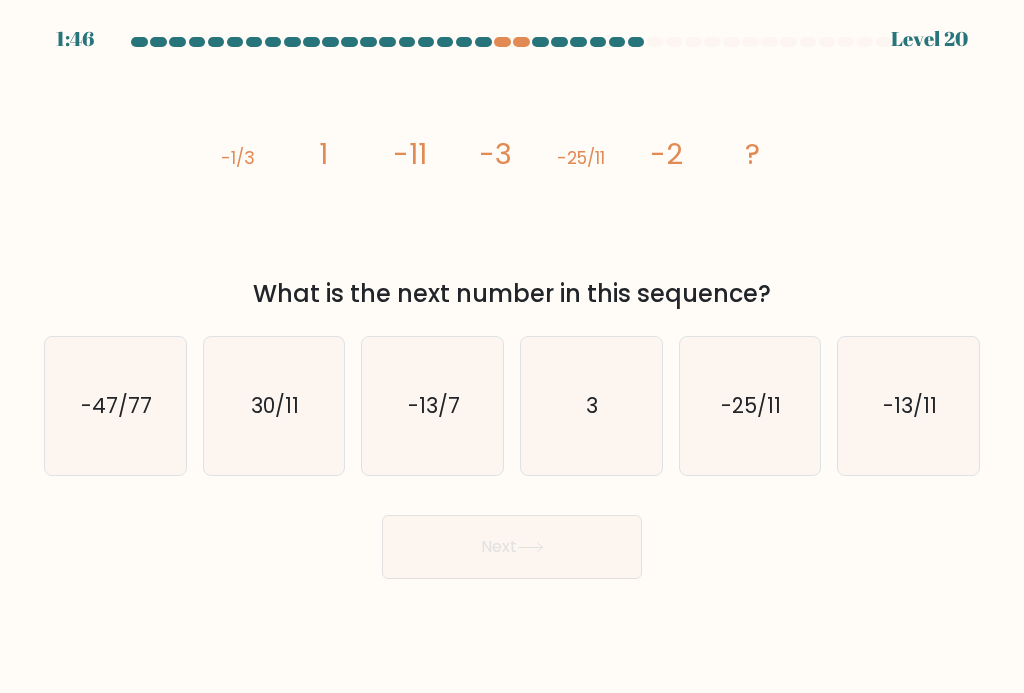 click on "-13/7" 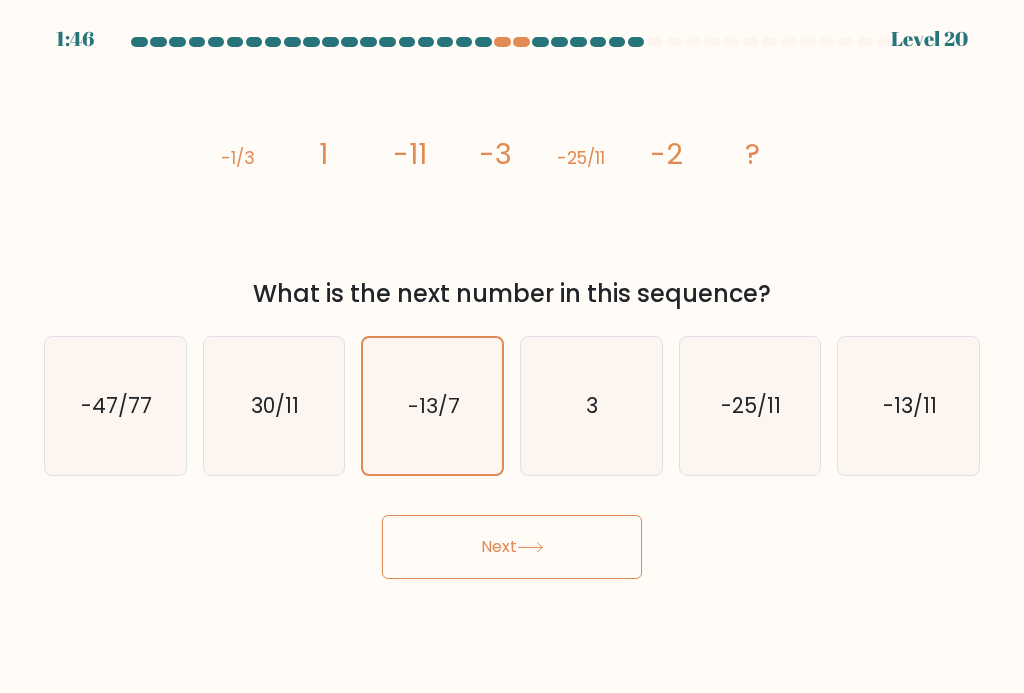 click on "Next" at bounding box center [512, 547] 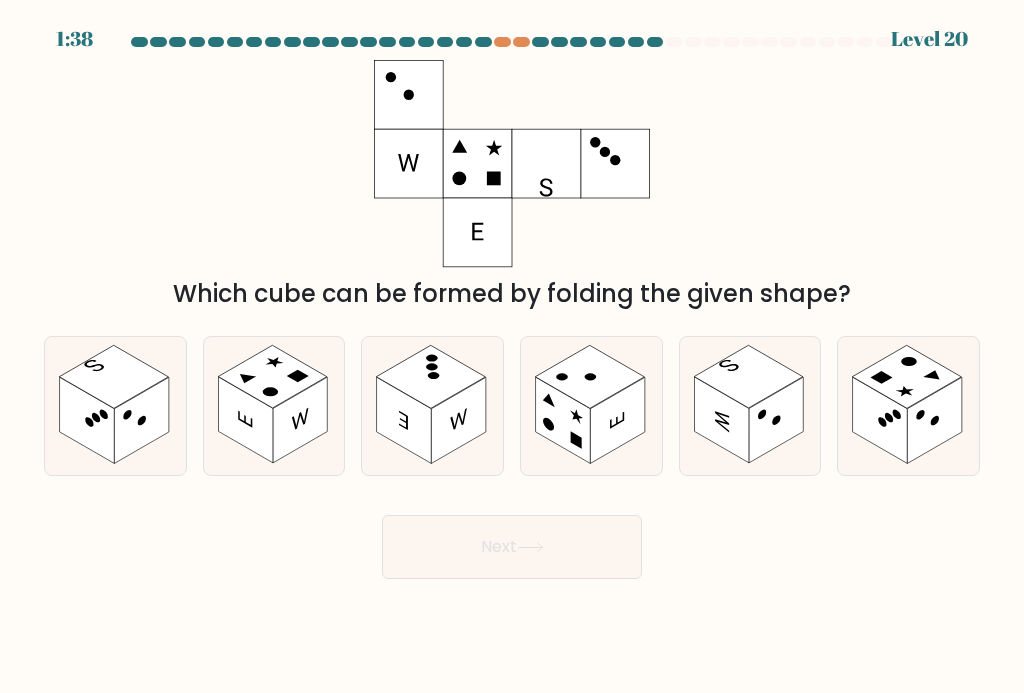 click 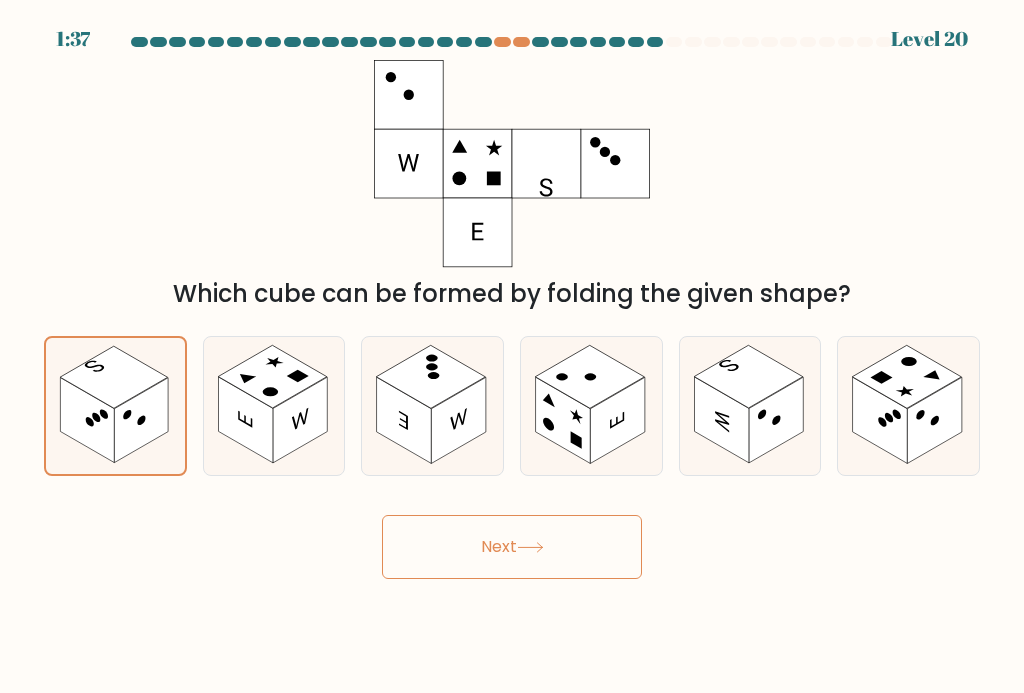 click on "Next" at bounding box center [512, 547] 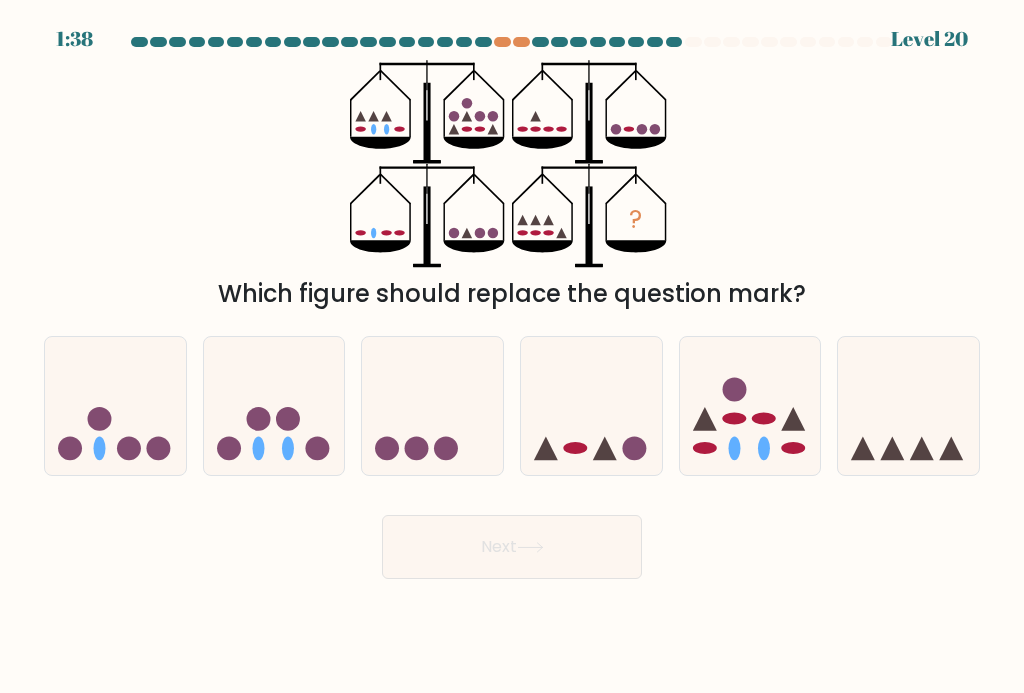 click 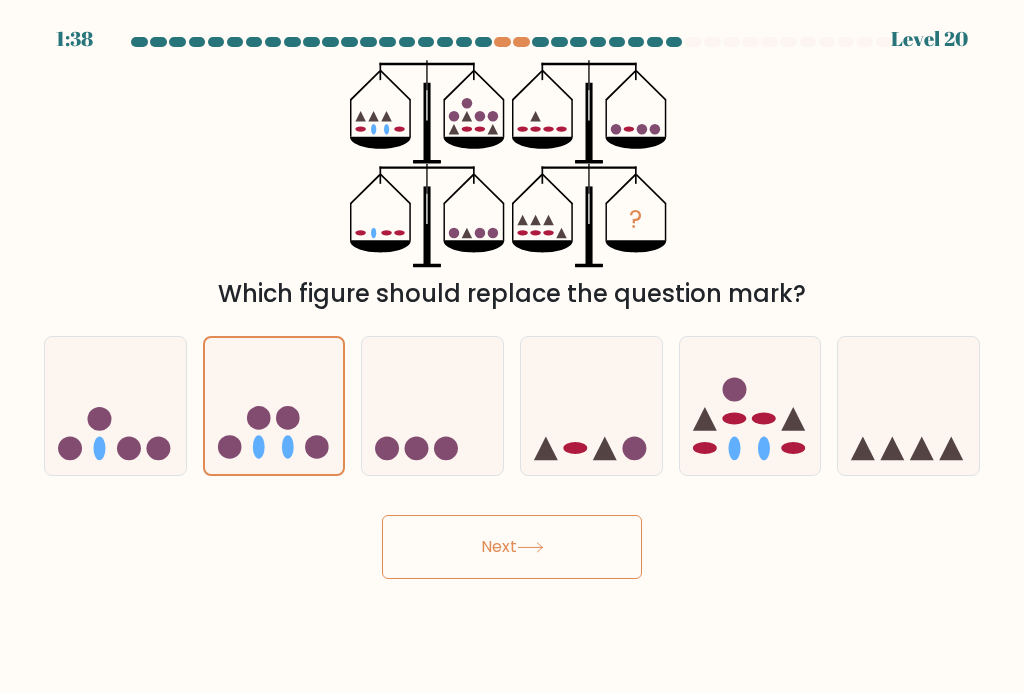 click on "Next" at bounding box center [512, 547] 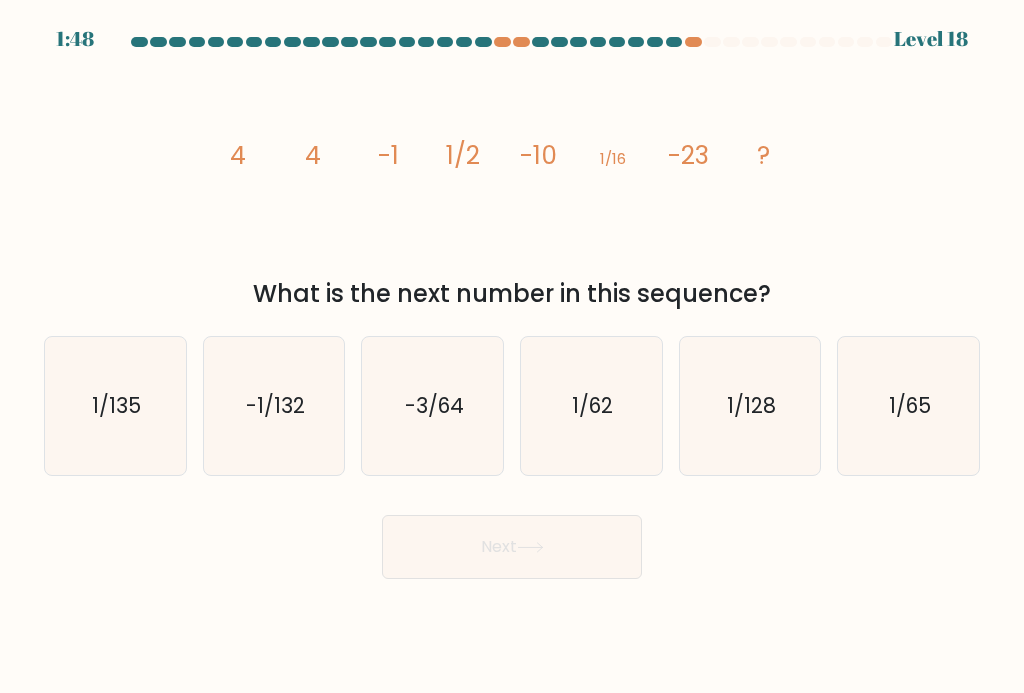 click on "1/128" 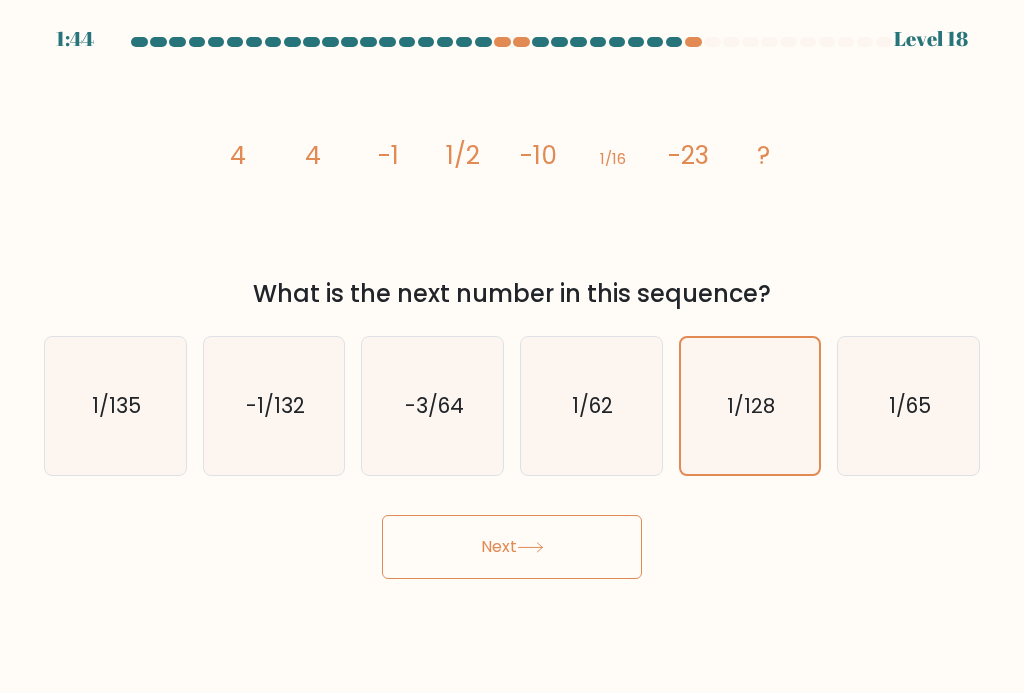 click 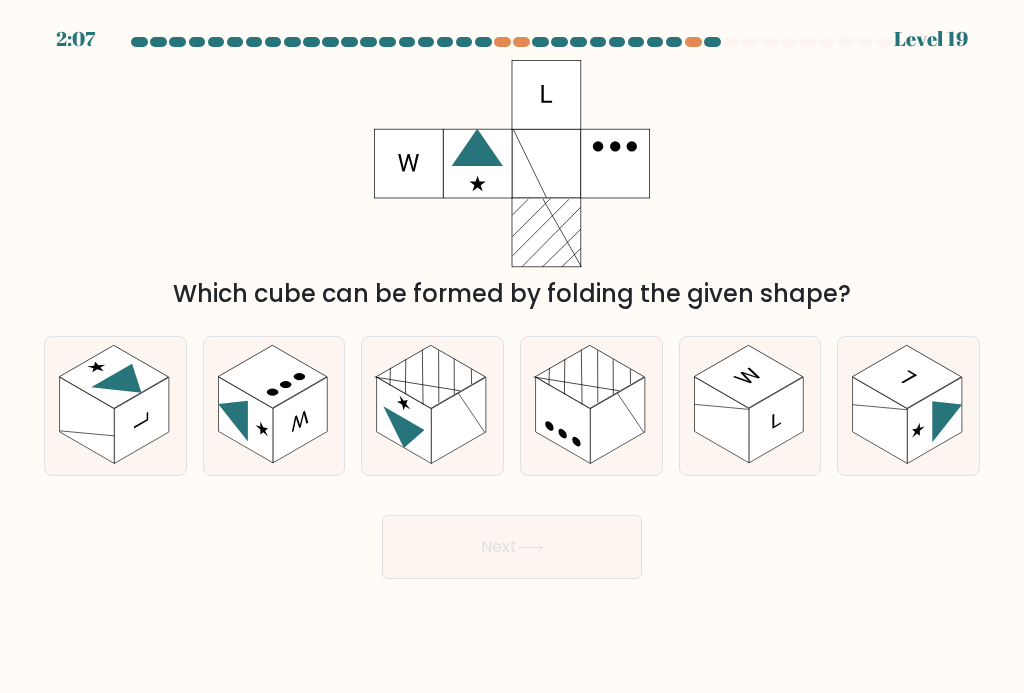 click 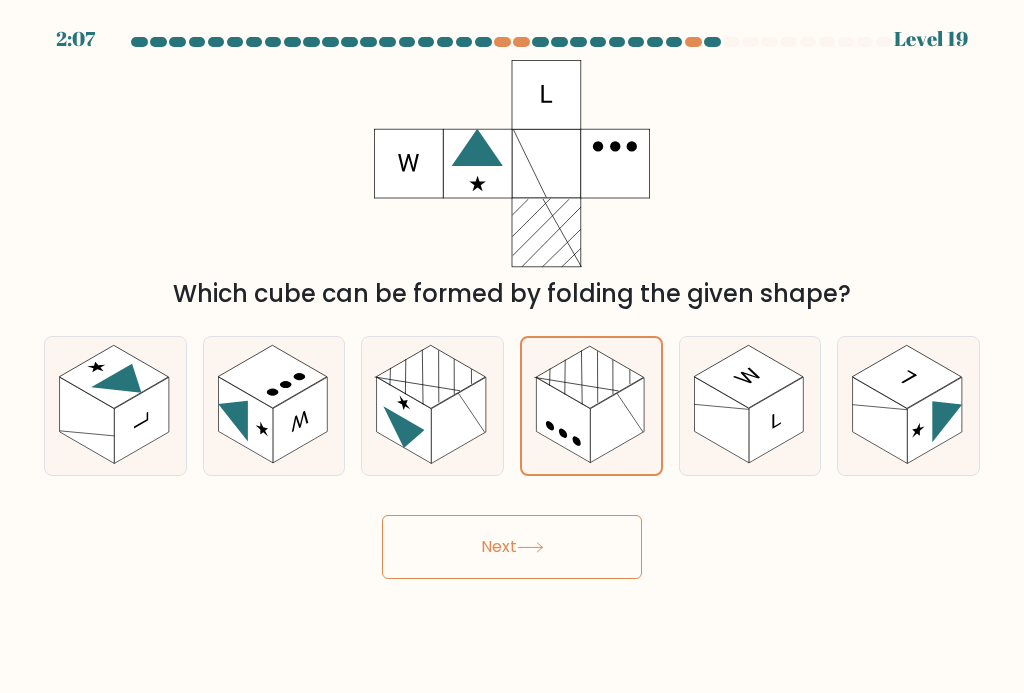 click on "Next" at bounding box center (512, 547) 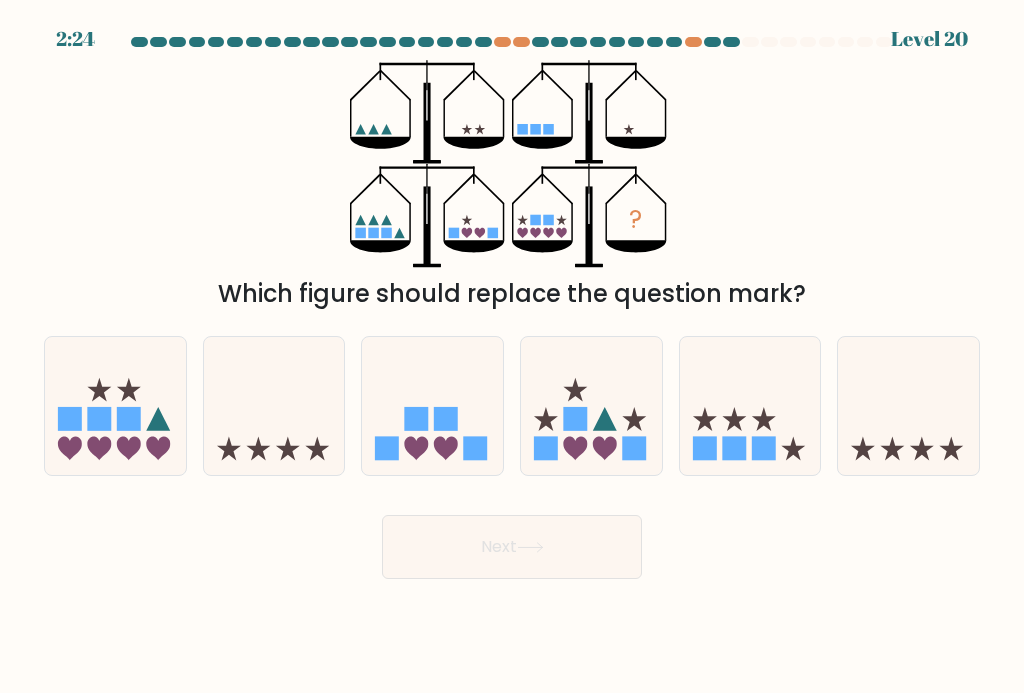 click 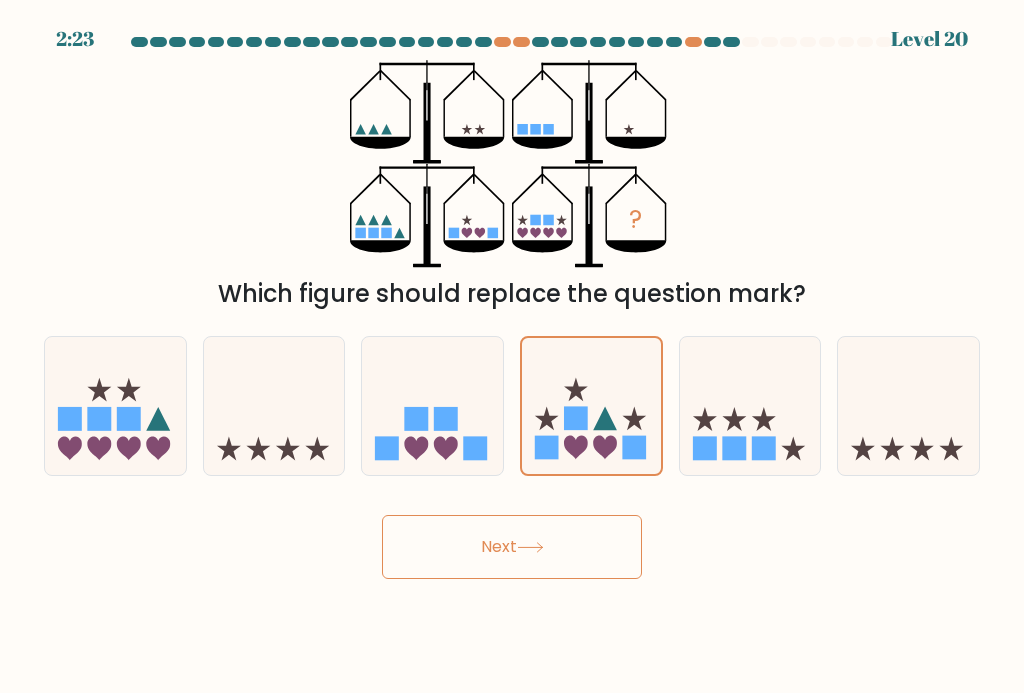 click on "Next" at bounding box center [512, 547] 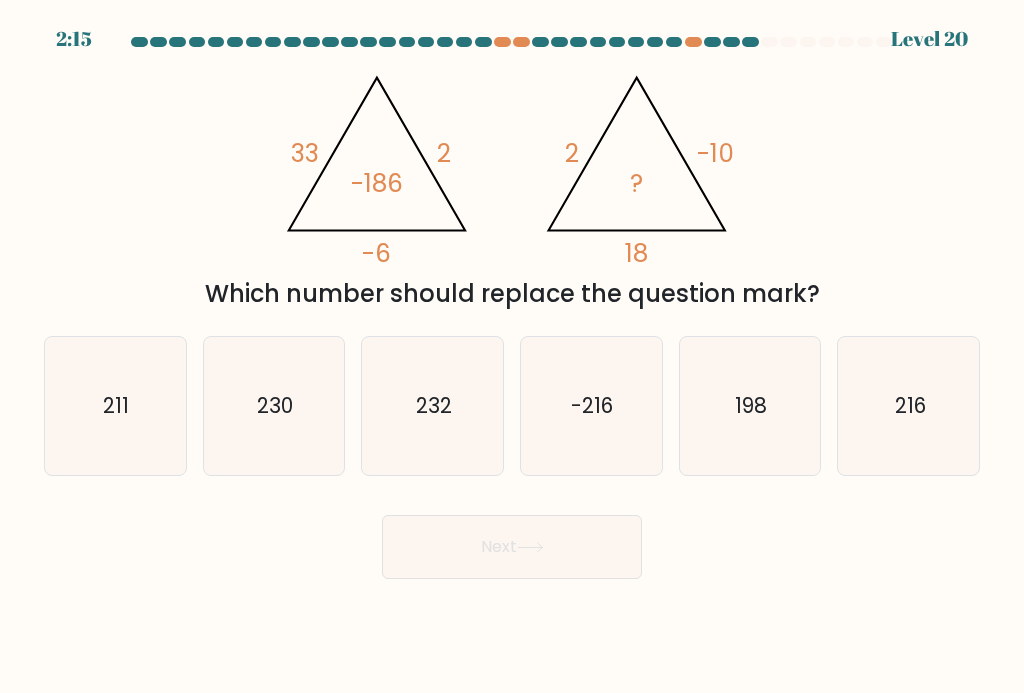 click on "-216" 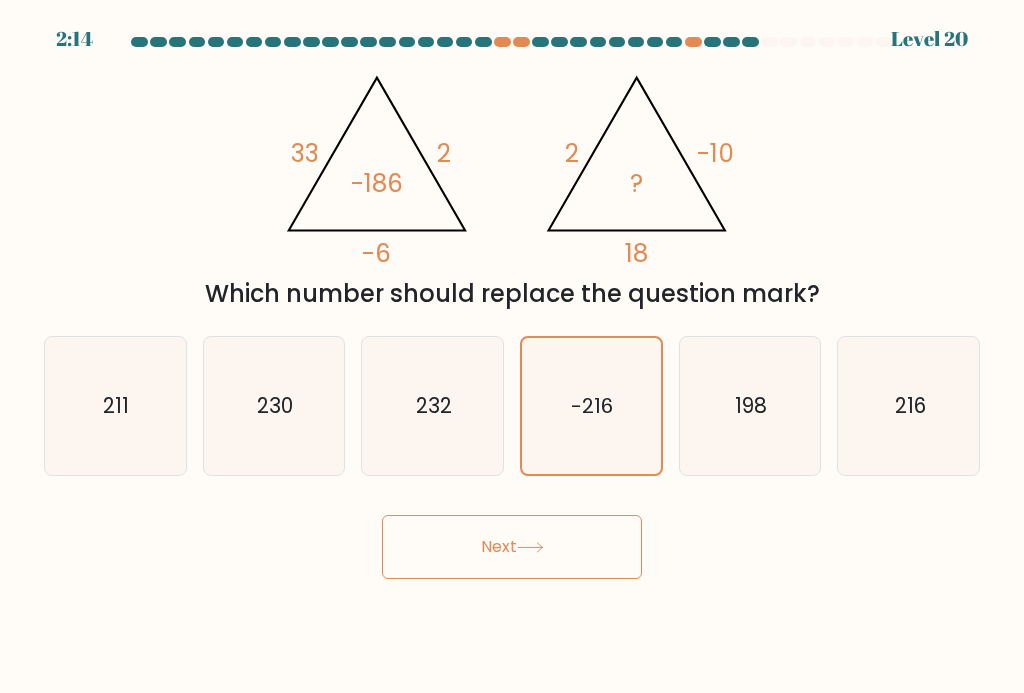 click on "Next" at bounding box center [512, 547] 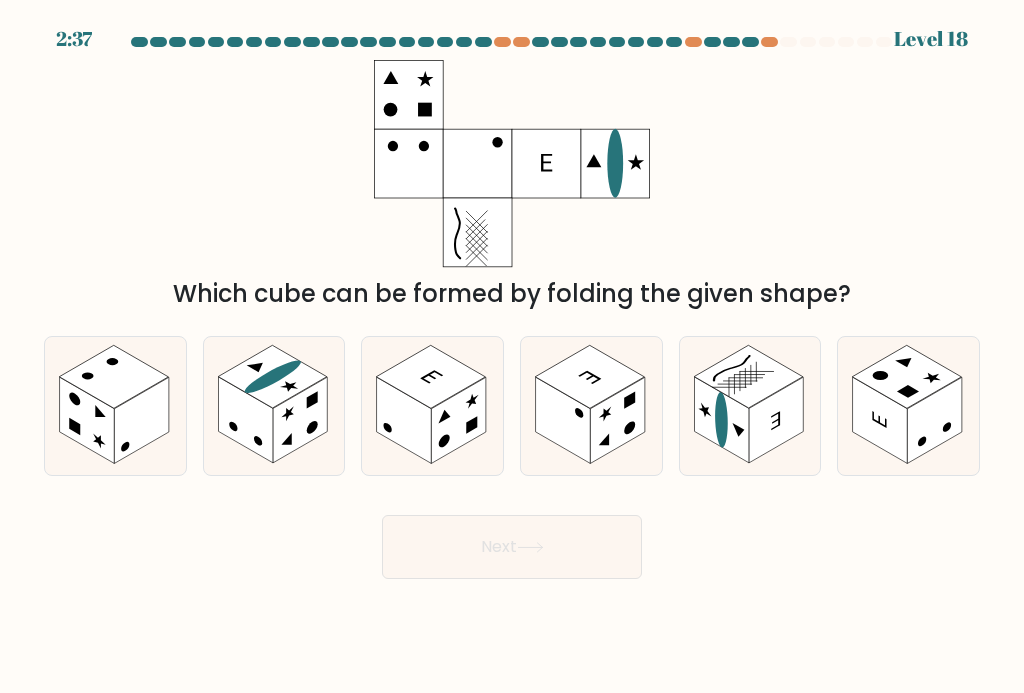 click 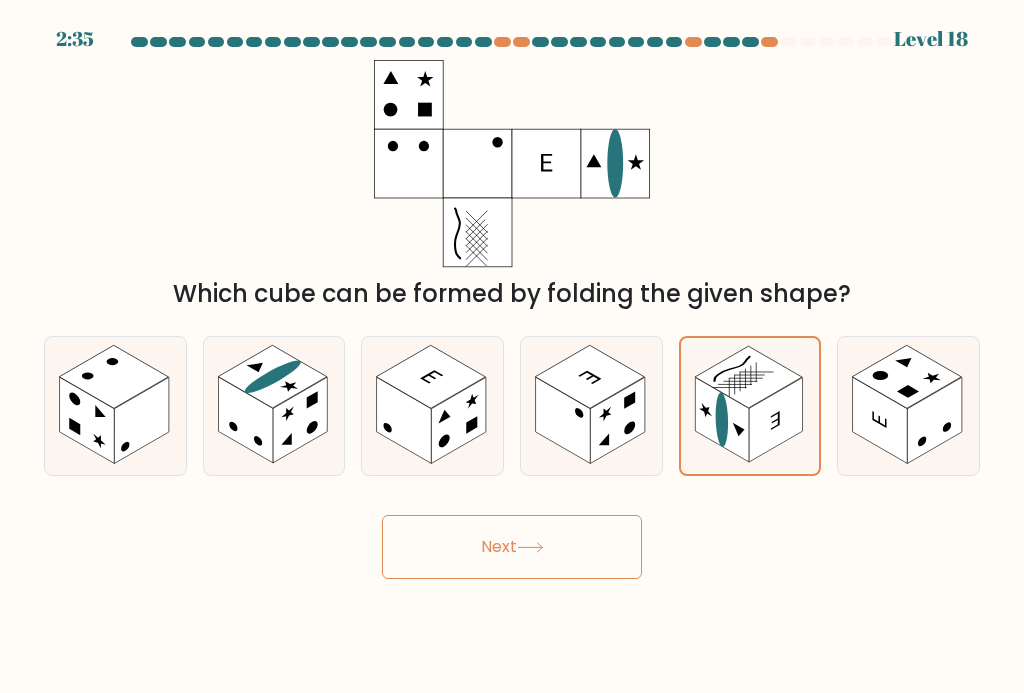 click on "Next" at bounding box center (512, 547) 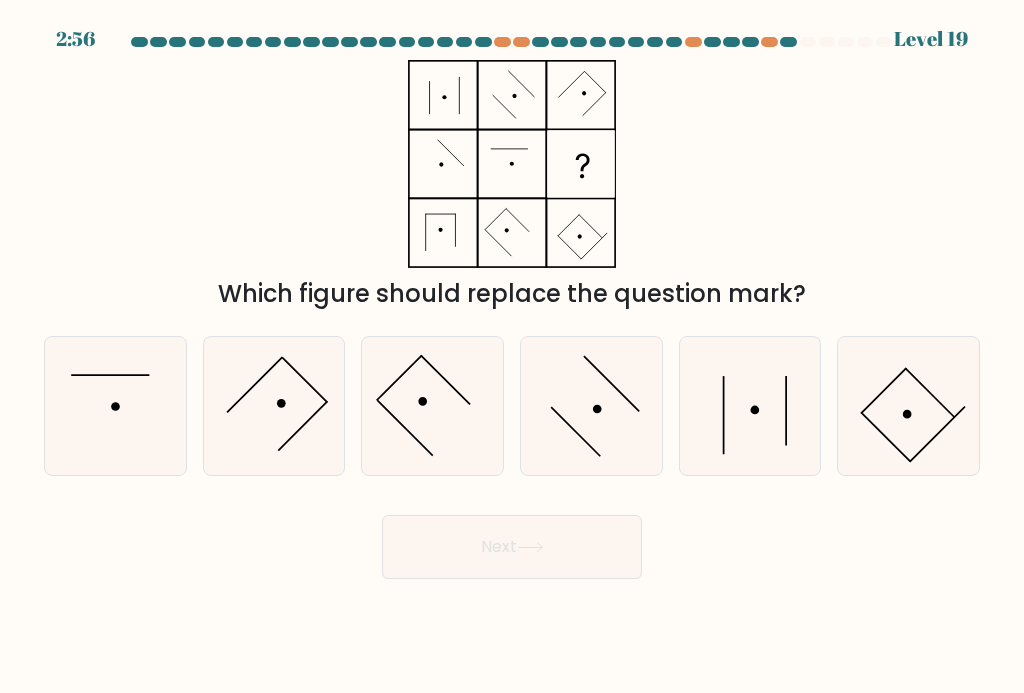 click 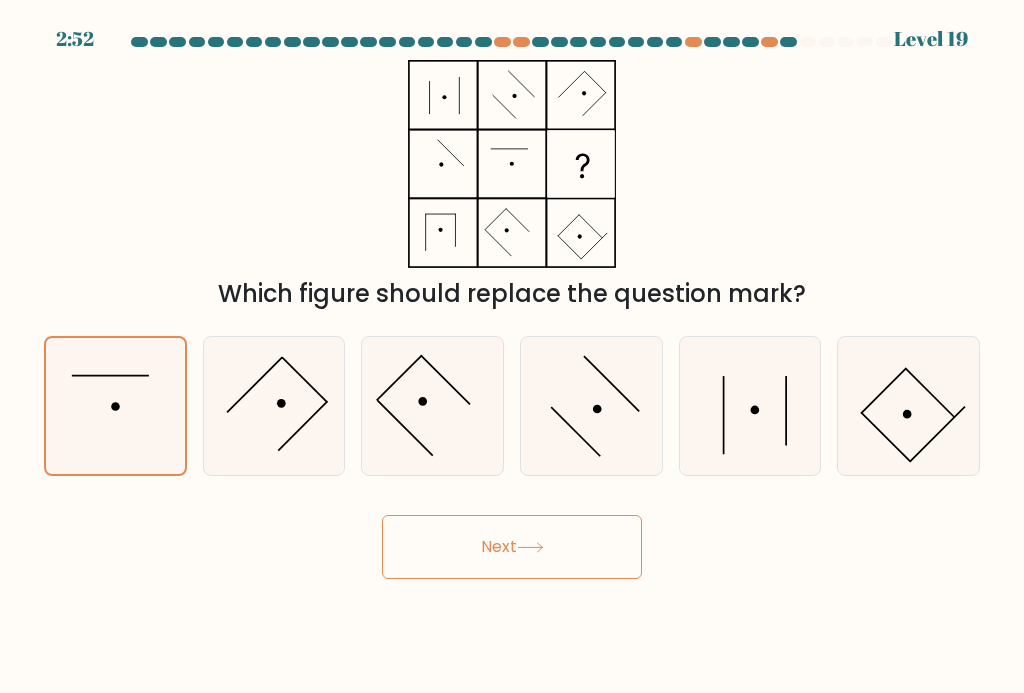 click on "Next" at bounding box center [512, 547] 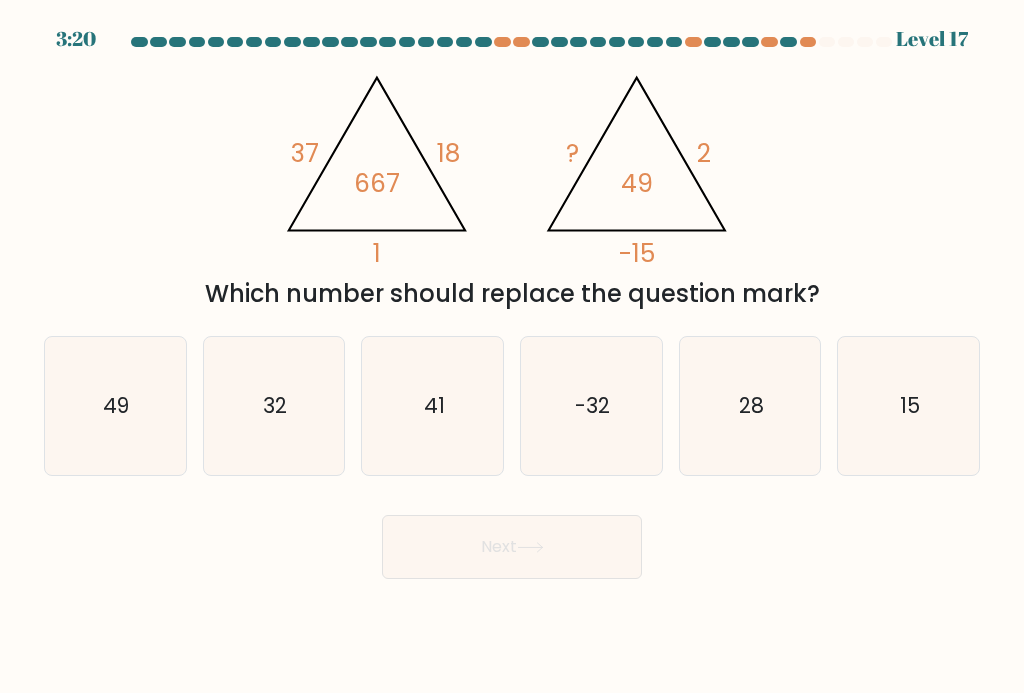click on "32" 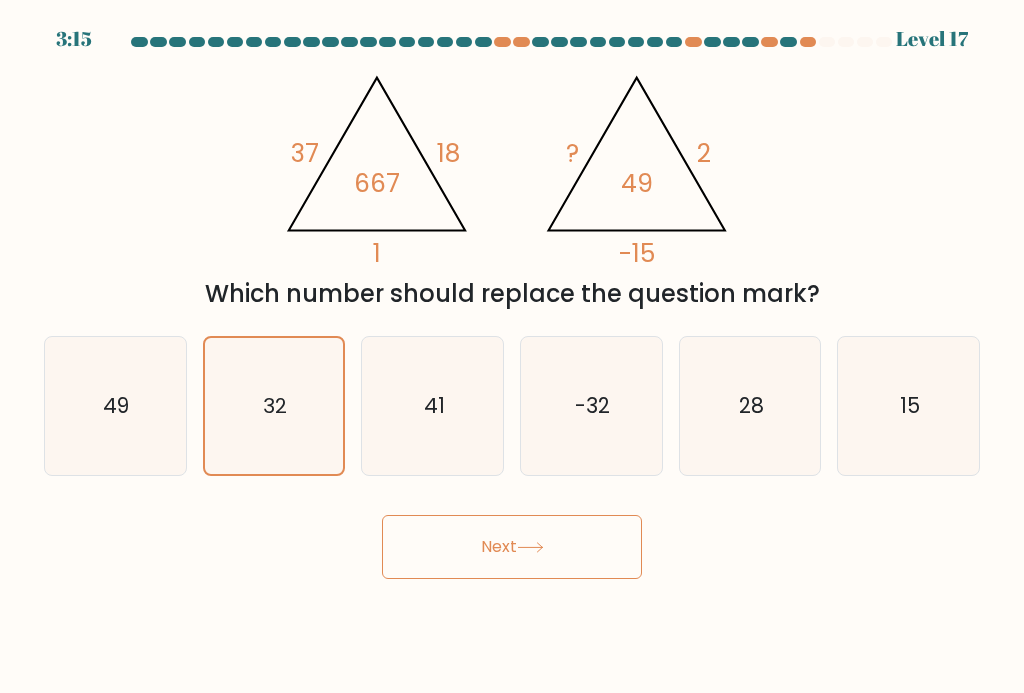 click on "Next" at bounding box center (512, 547) 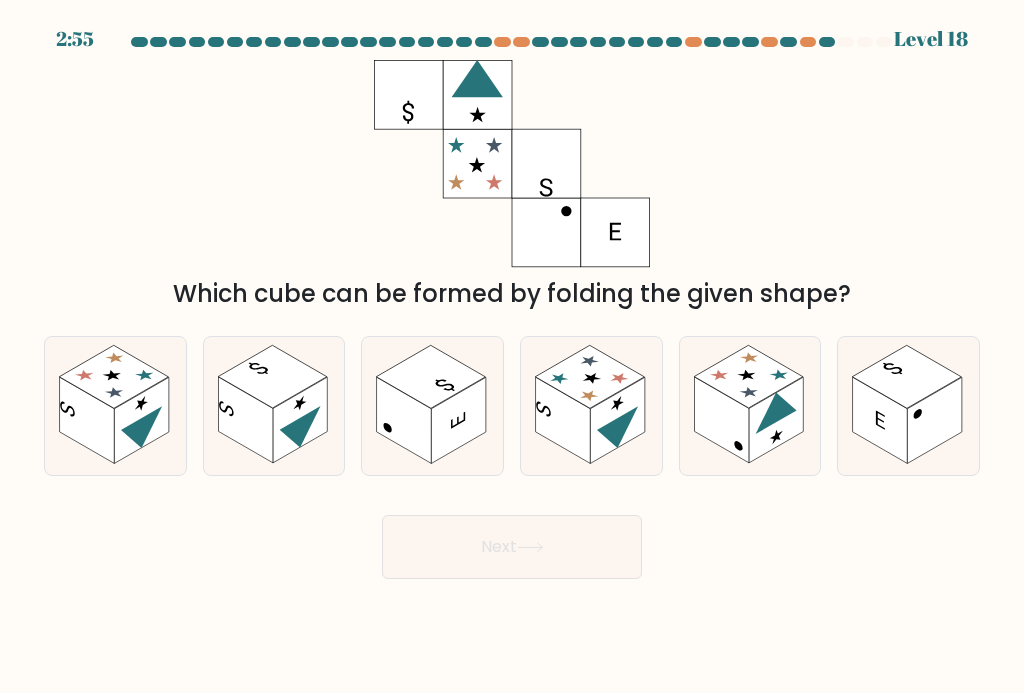 click 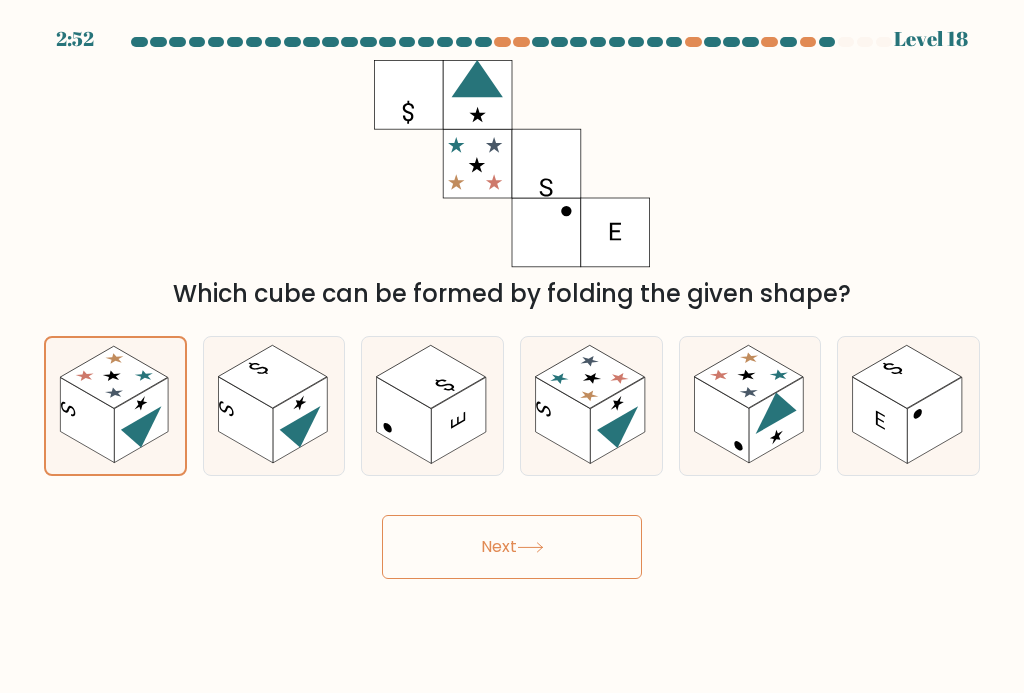 click on "Next" at bounding box center (512, 547) 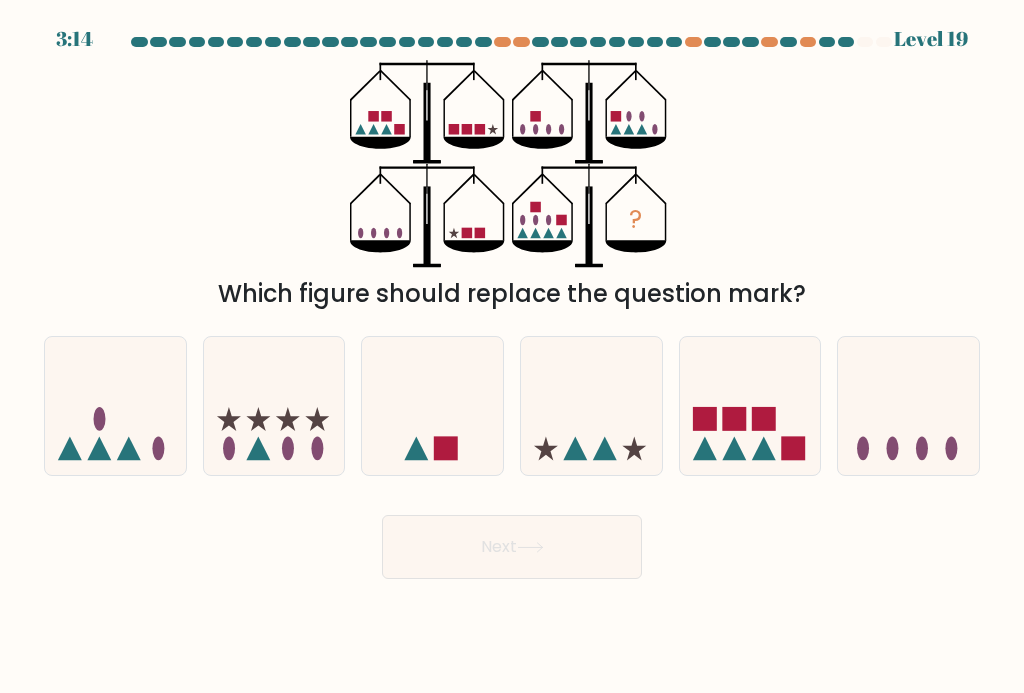 click 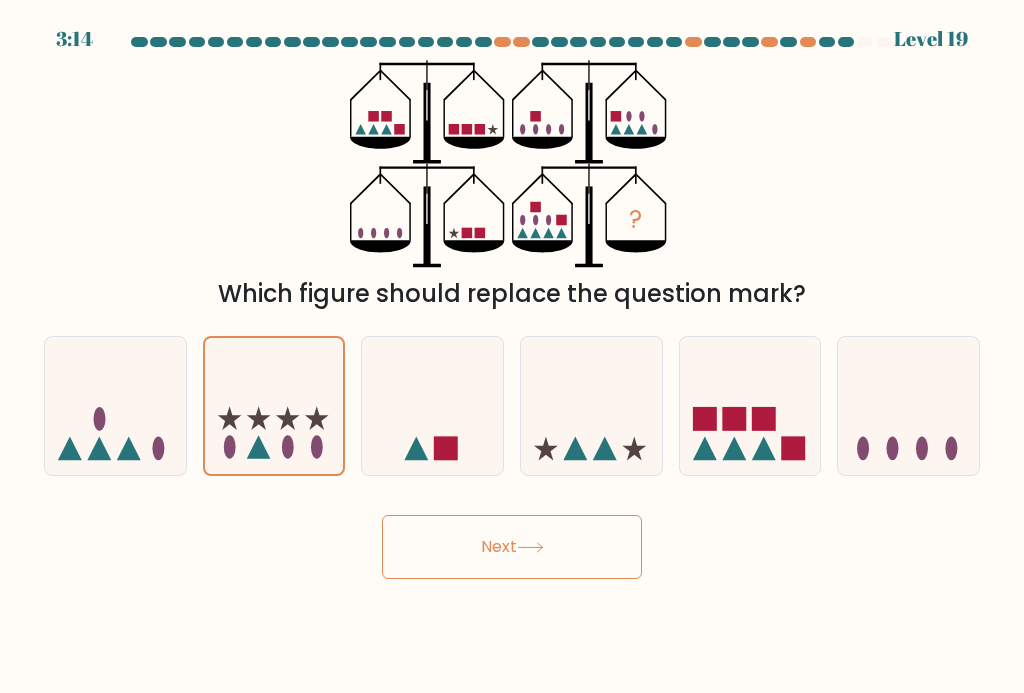 click on "Next" at bounding box center (512, 547) 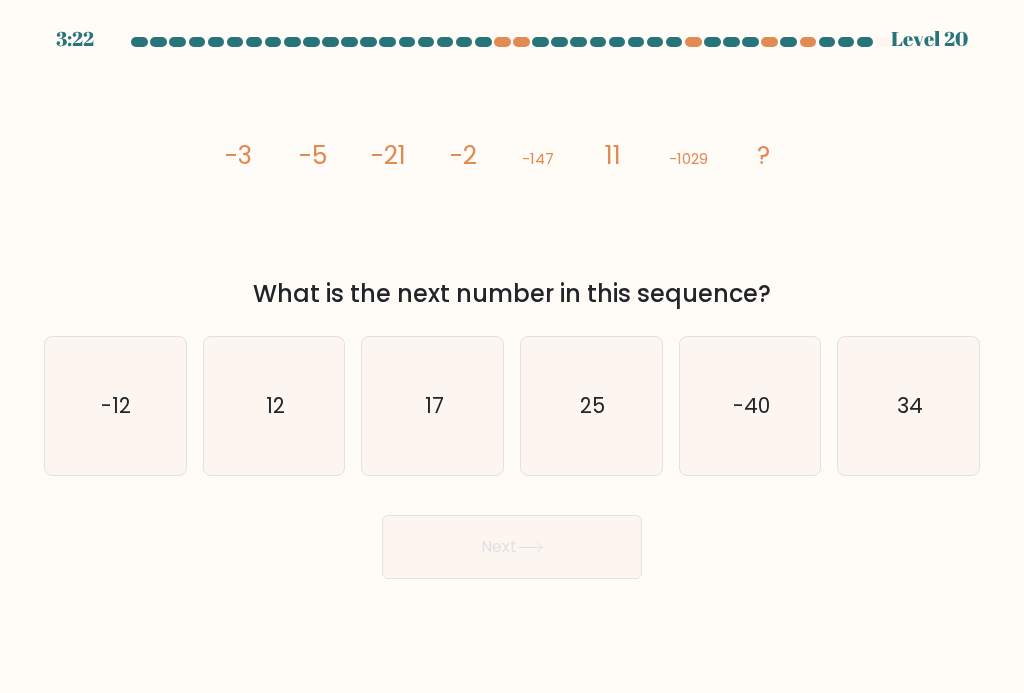 click on "34" 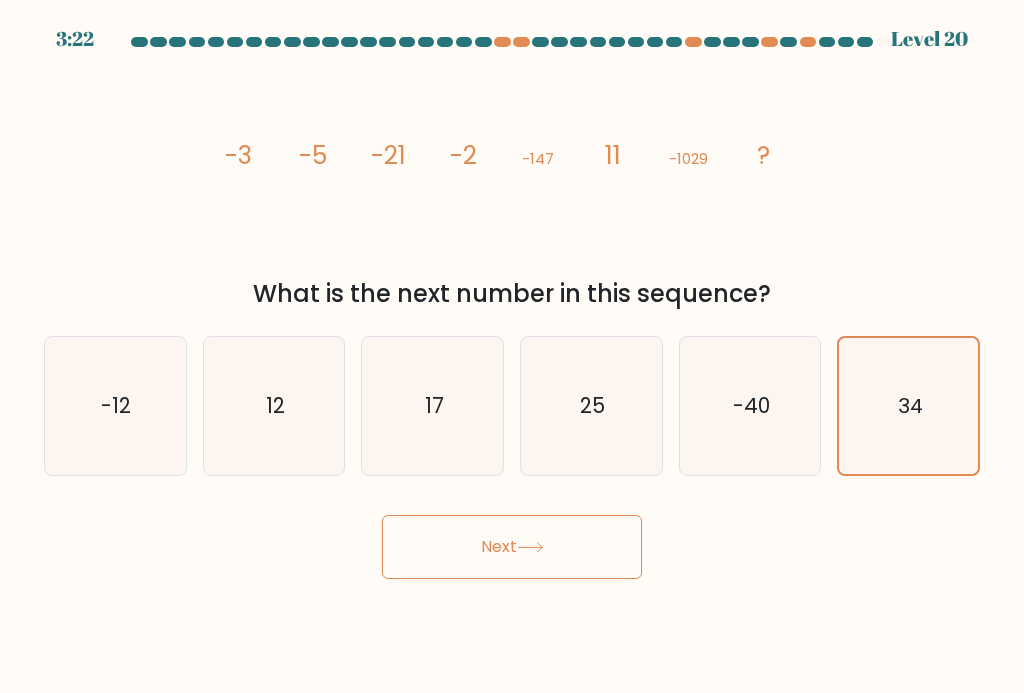 click on "Next" at bounding box center [512, 547] 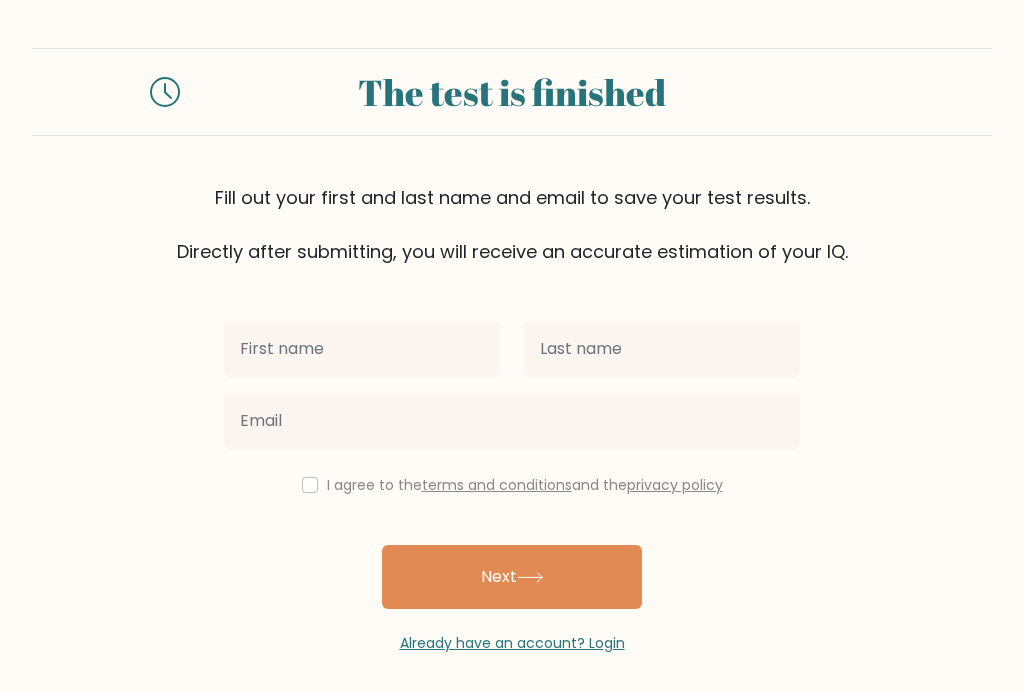 scroll, scrollTop: 0, scrollLeft: 0, axis: both 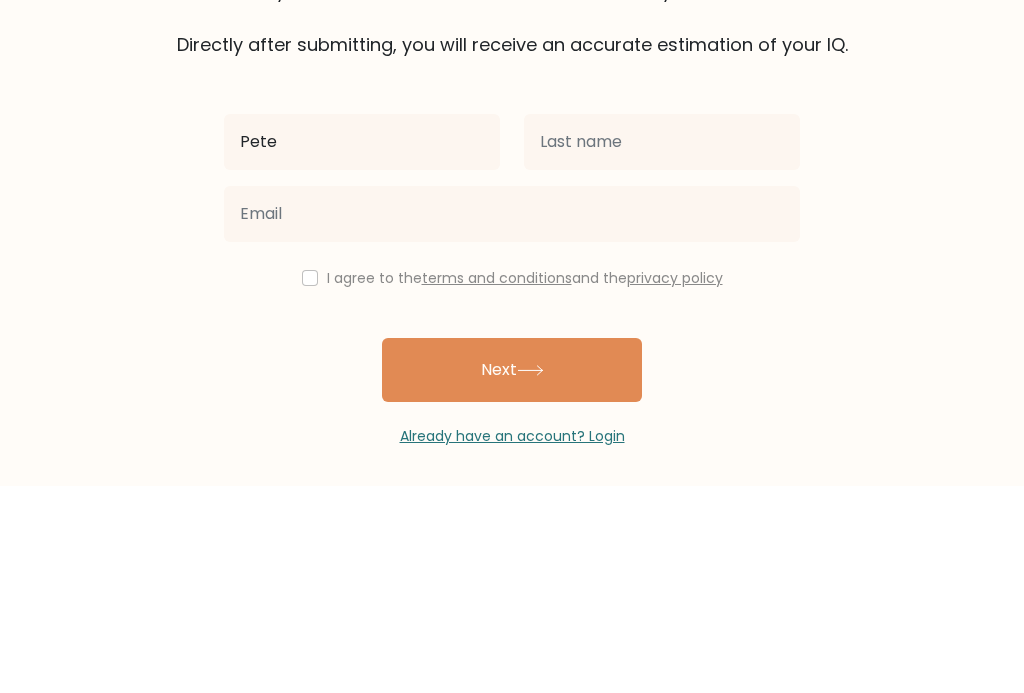 type on "Pete" 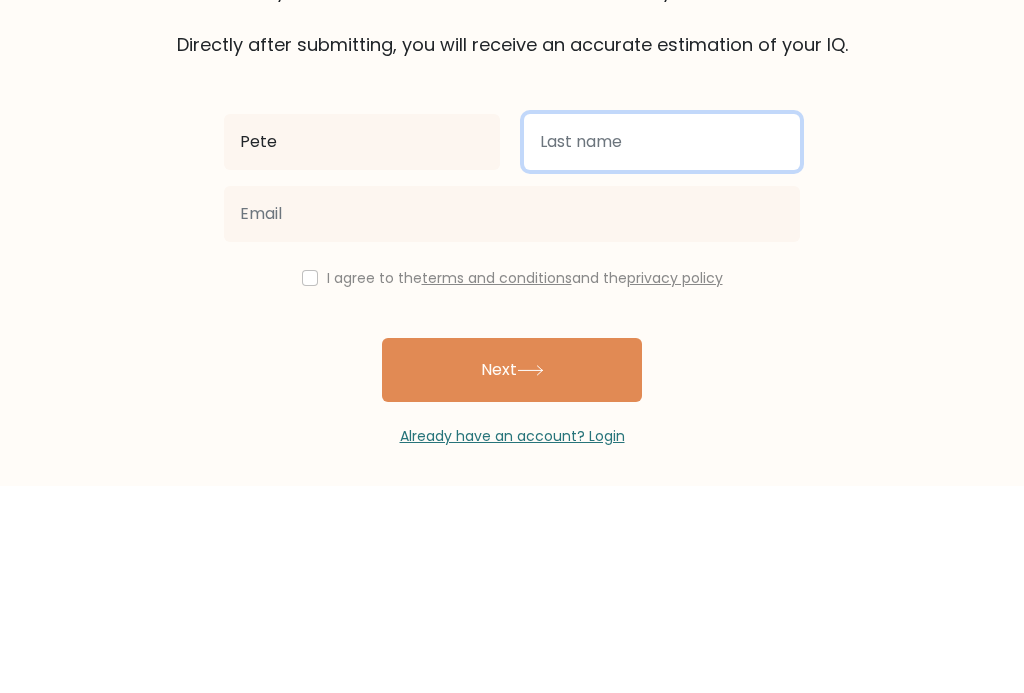 click at bounding box center [662, 349] 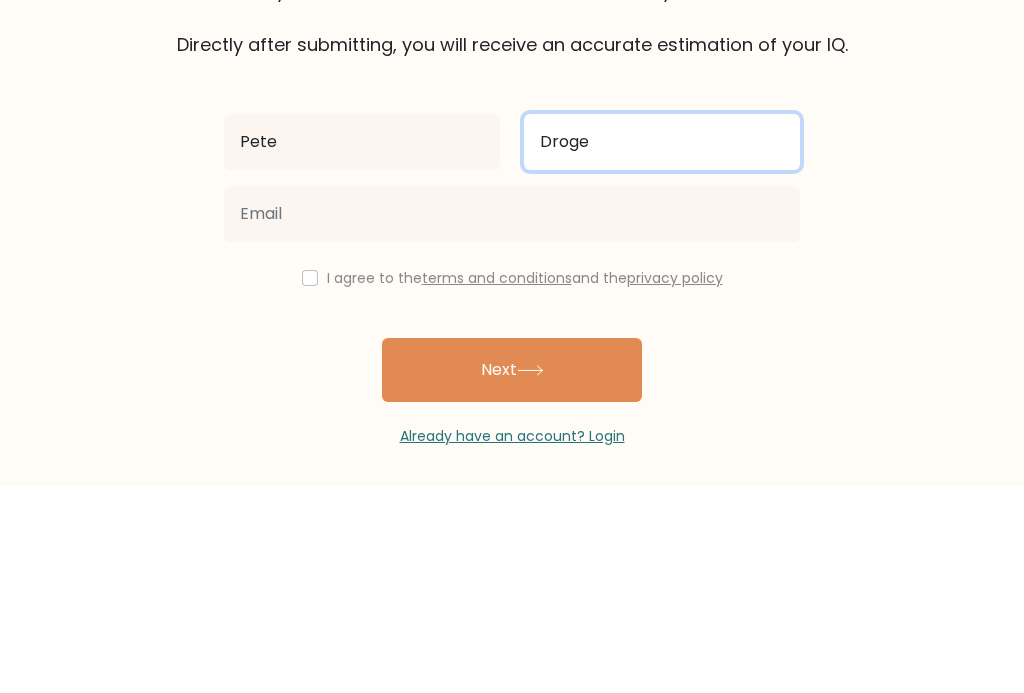type on "Droge" 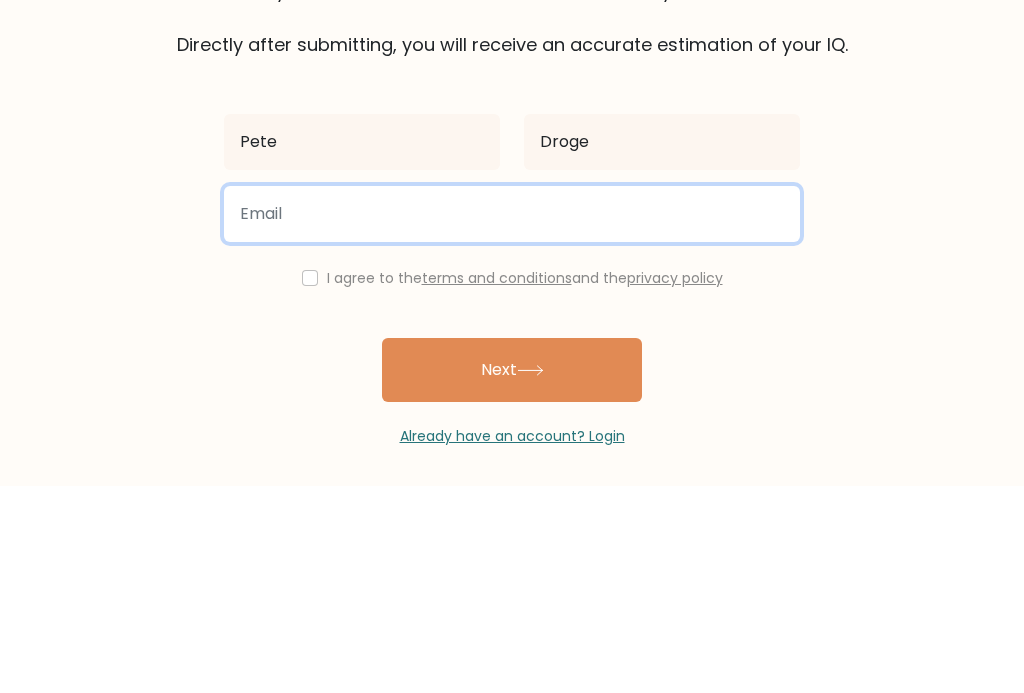 click at bounding box center (512, 421) 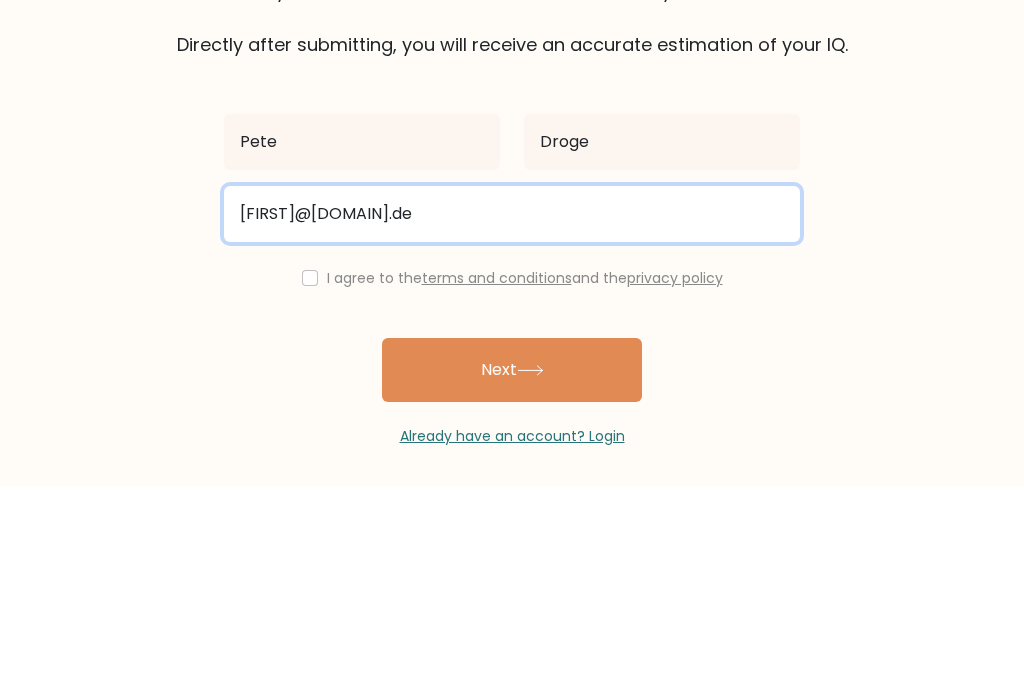 type on "drogemetworst13456644@hotmail.de" 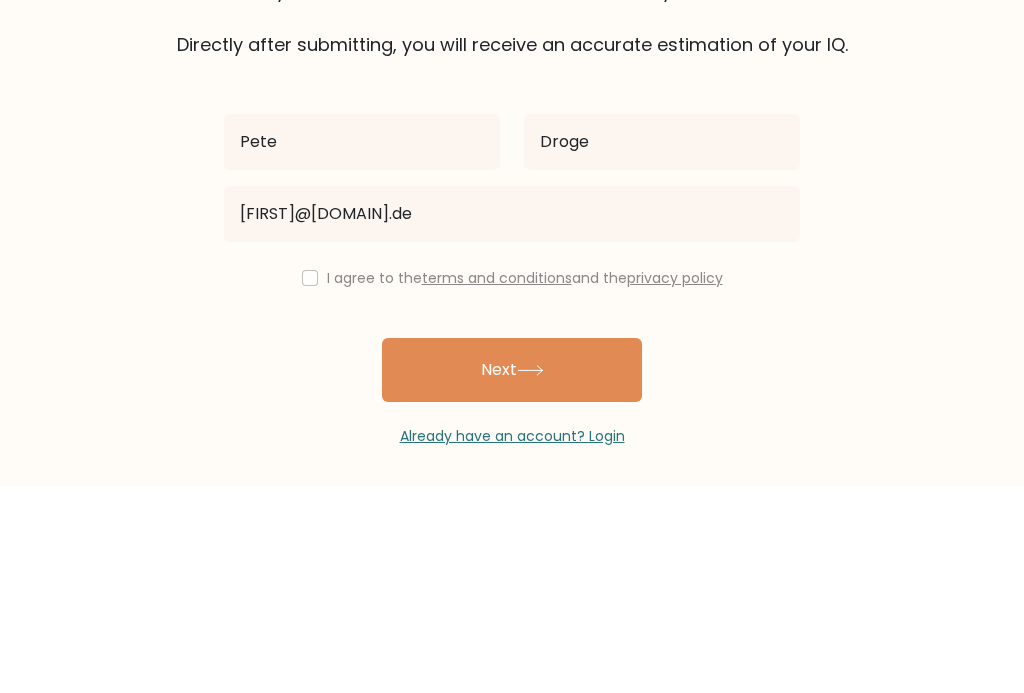 click on "The test is finished
Fill out your first and last name and email to save your test results.
Directly after submitting, you will receive an accurate estimation of your IQ.
Pete Droge" at bounding box center (512, 351) 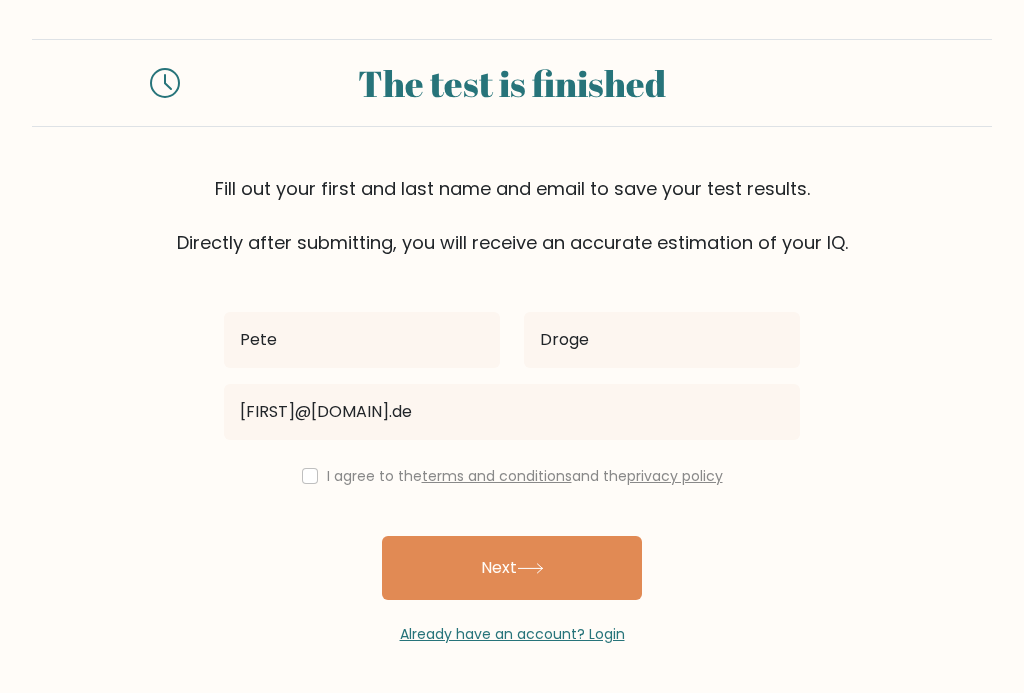 click on "I agree to the  terms and conditions  and the  privacy policy" at bounding box center [512, 476] 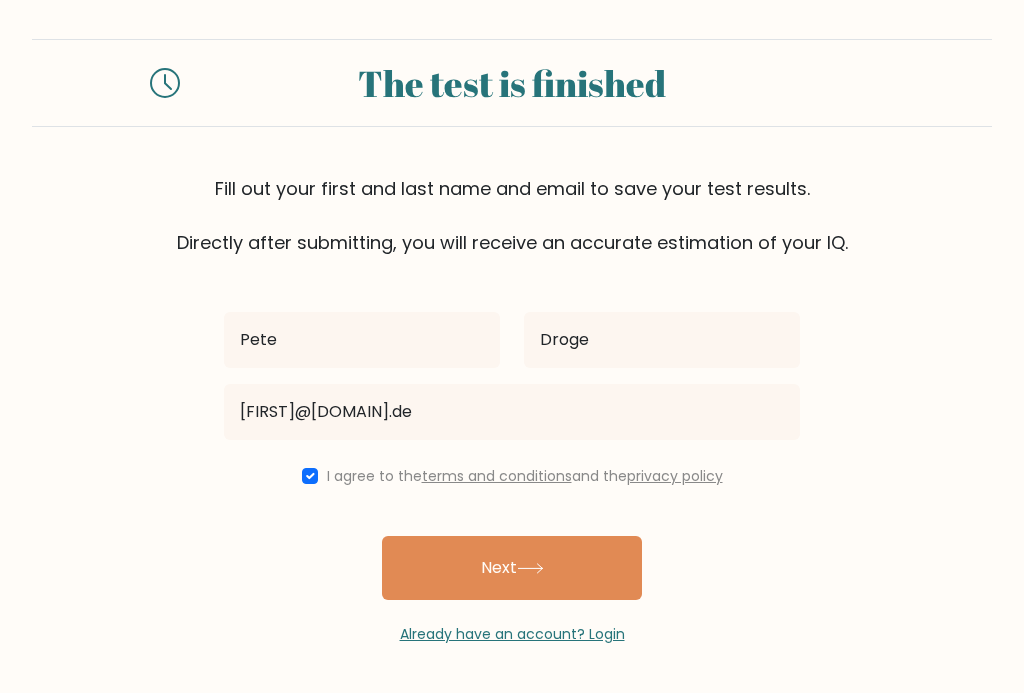click 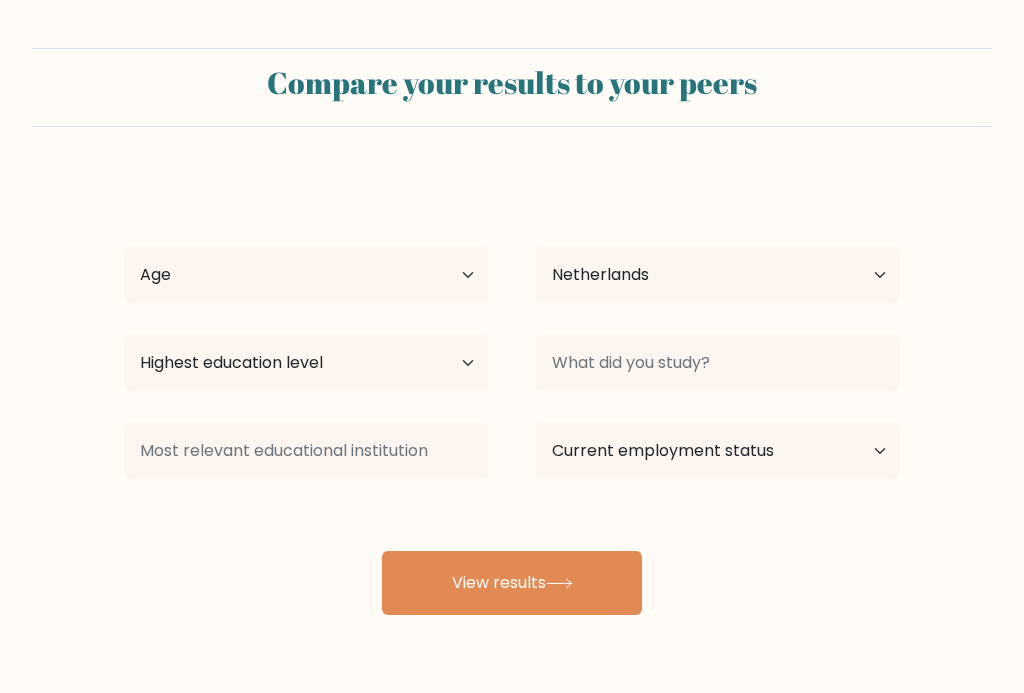 select on "NL" 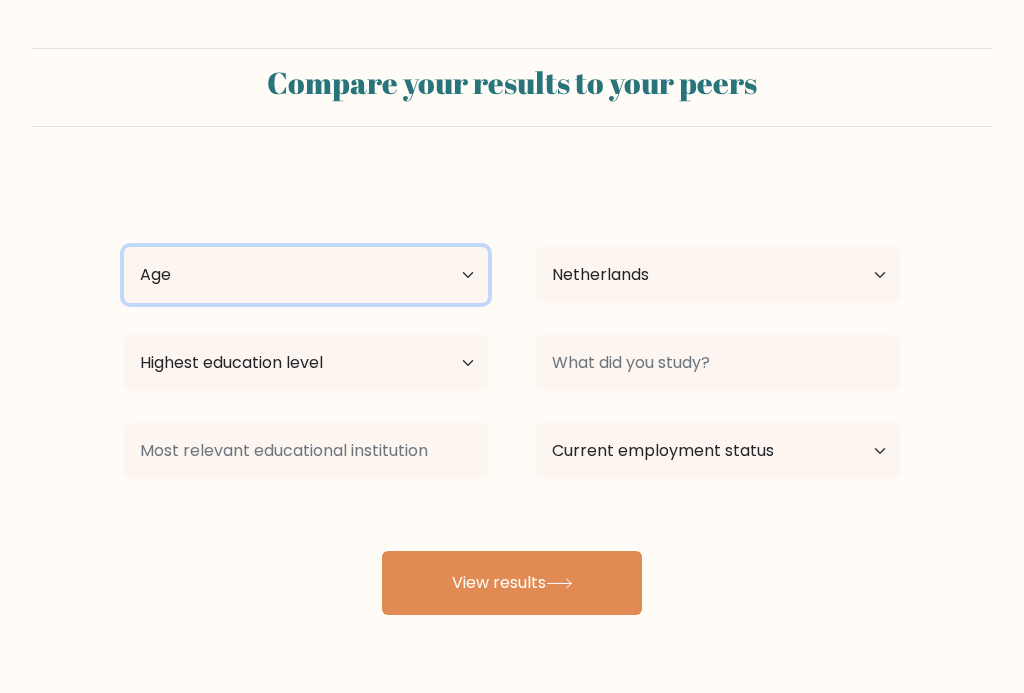 click on "Age
Under 18 years old
18-24 years old
25-34 years old
35-44 years old
45-54 years old
55-64 years old
65 years old and above" at bounding box center (306, 275) 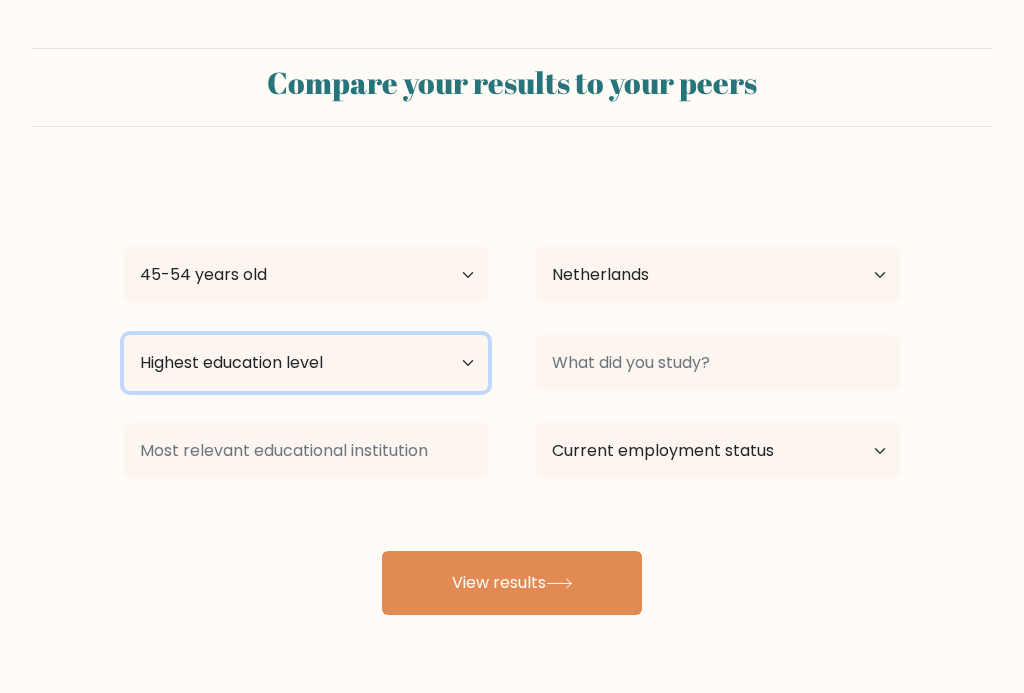 click on "Highest education level
No schooling
Primary
Lower Secondary
Upper Secondary
Occupation Specific
Bachelor's degree
Master's degree
Doctoral degree" at bounding box center [306, 363] 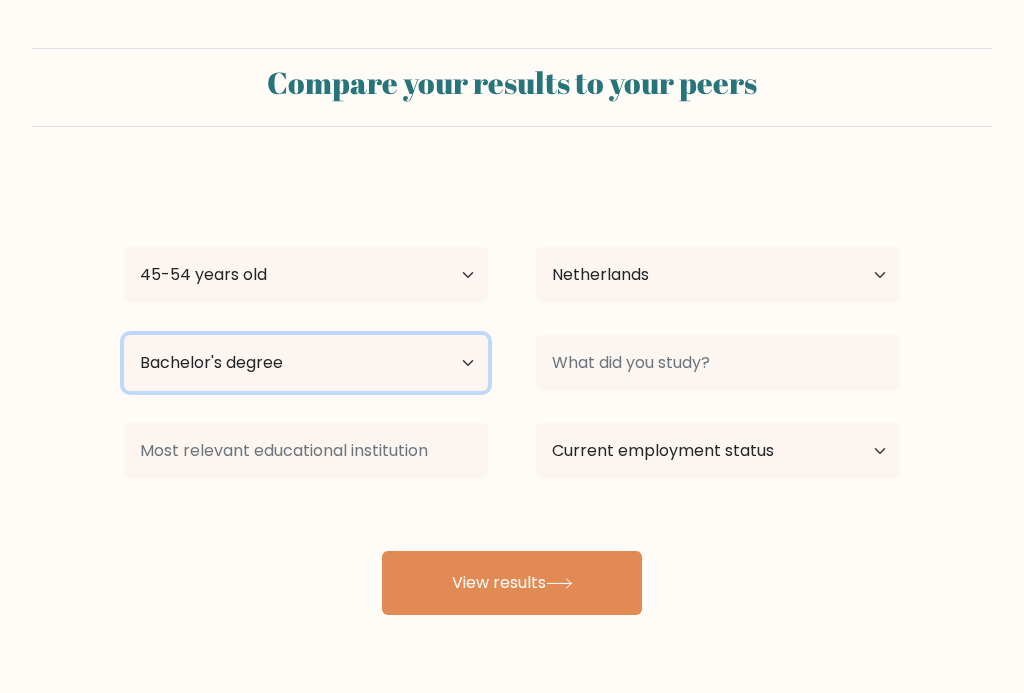 click on "Highest education level
No schooling
Primary
Lower Secondary
Upper Secondary
Occupation Specific
Bachelor's degree
Master's degree
Doctoral degree" at bounding box center (306, 363) 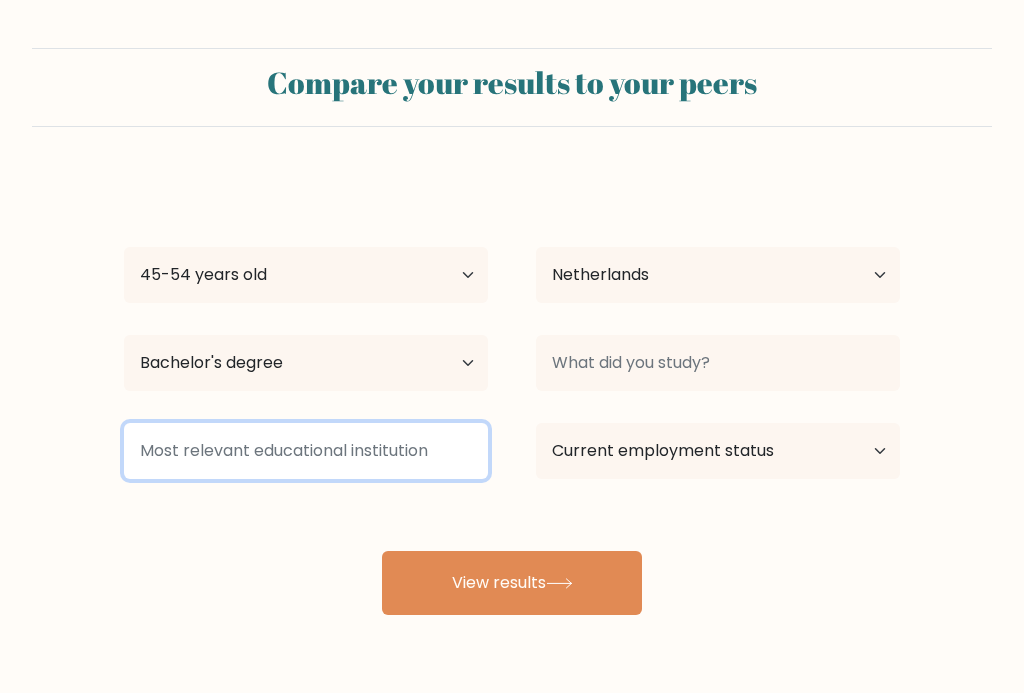 click at bounding box center (306, 451) 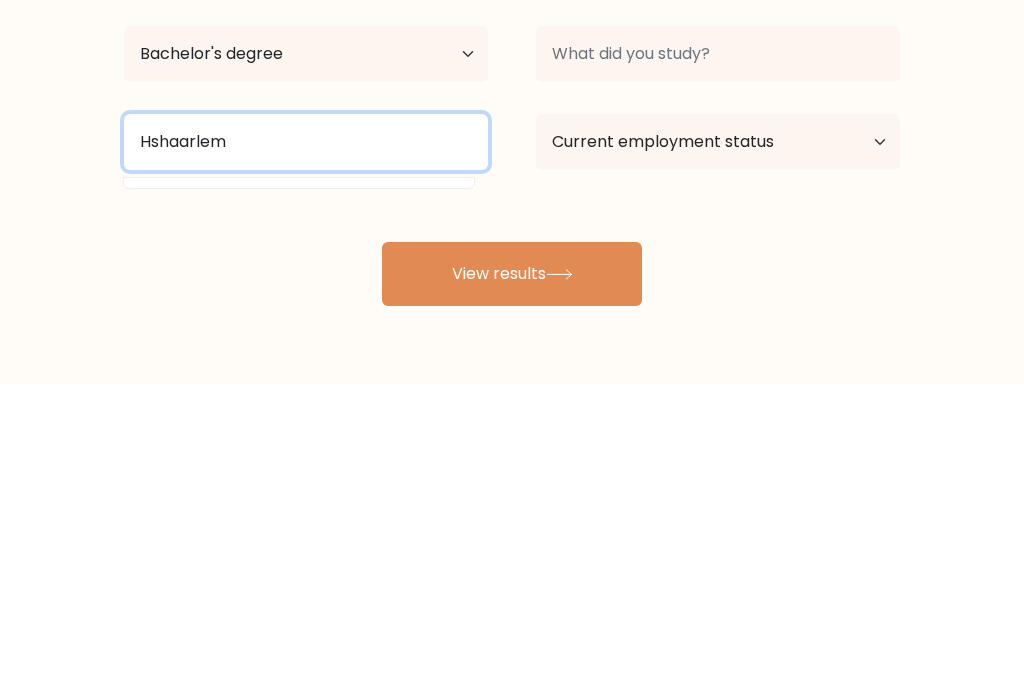 type on "Hshaarlem" 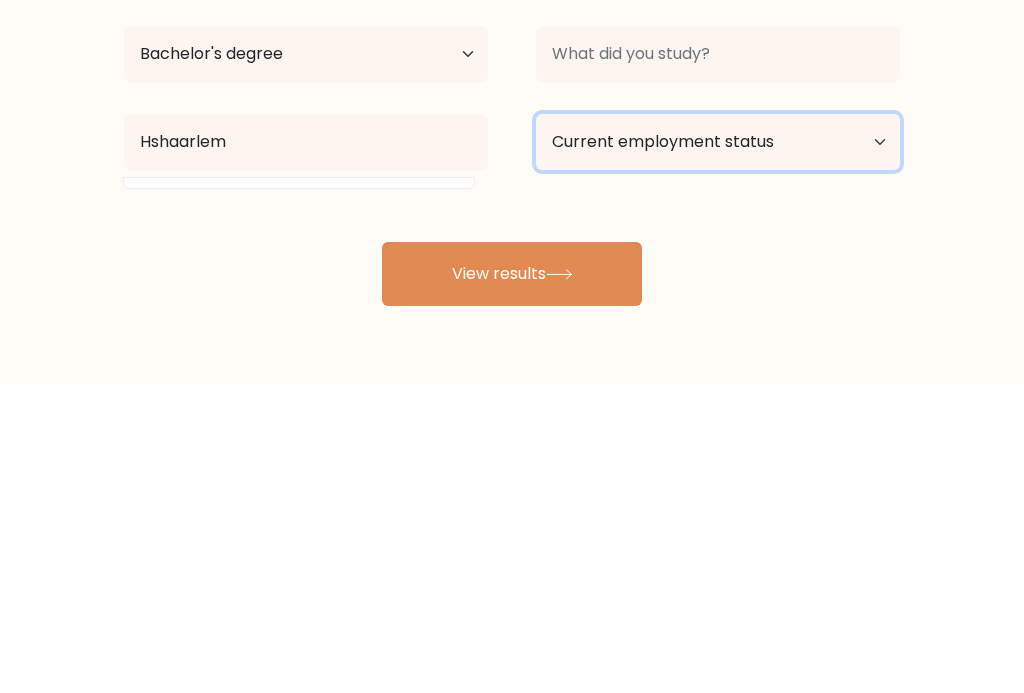 click on "Current employment status
Employed
Student
Retired
Other / prefer not to answer" at bounding box center [718, 451] 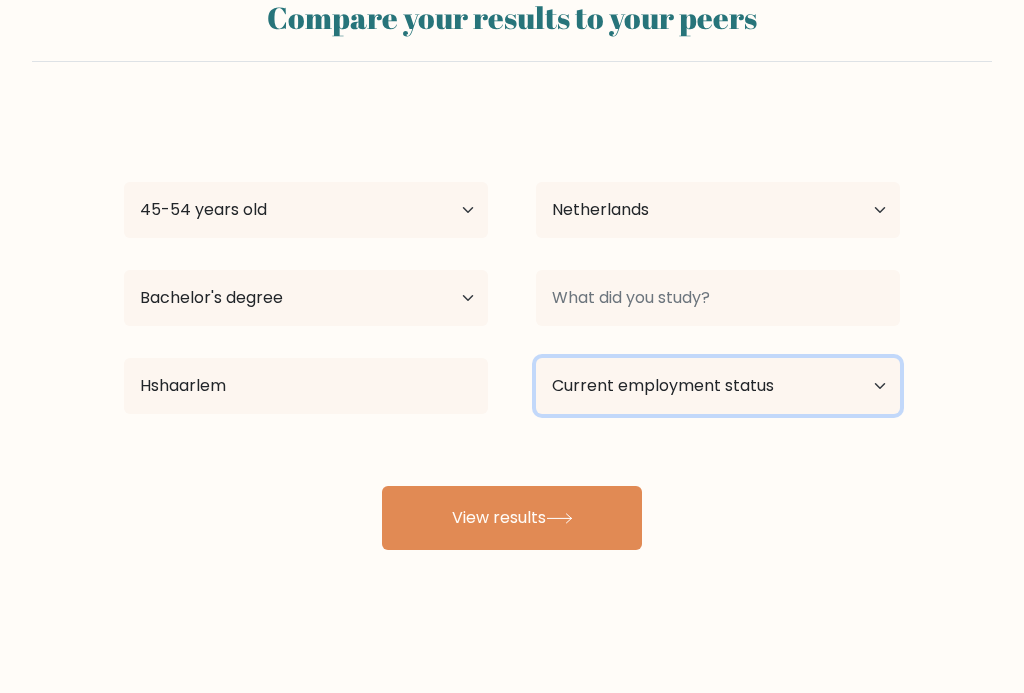 select on "other" 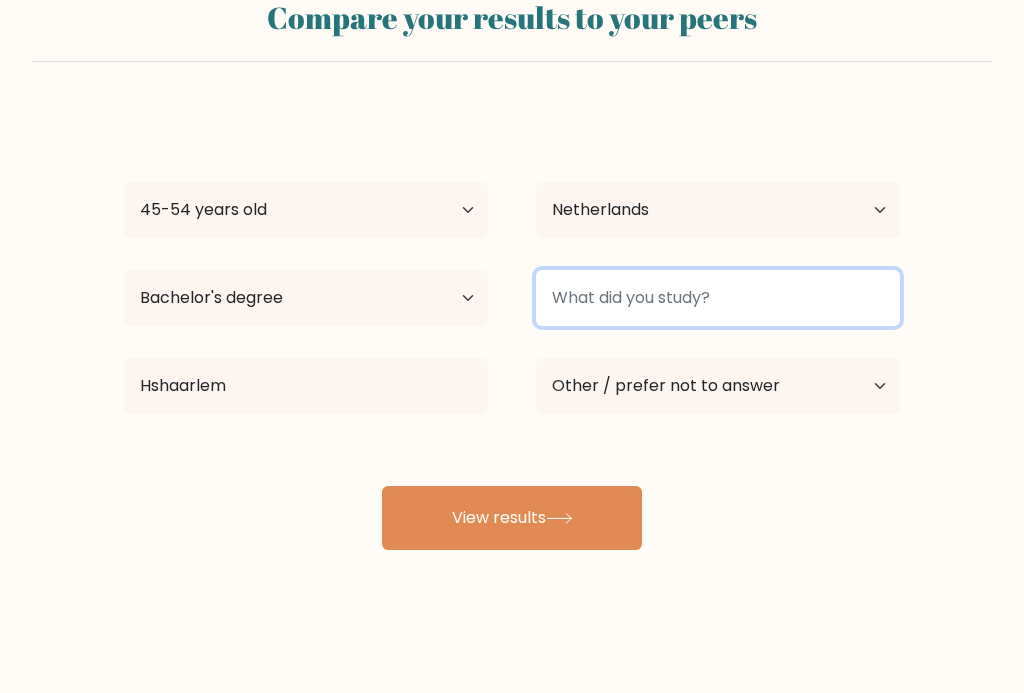 click at bounding box center [718, 298] 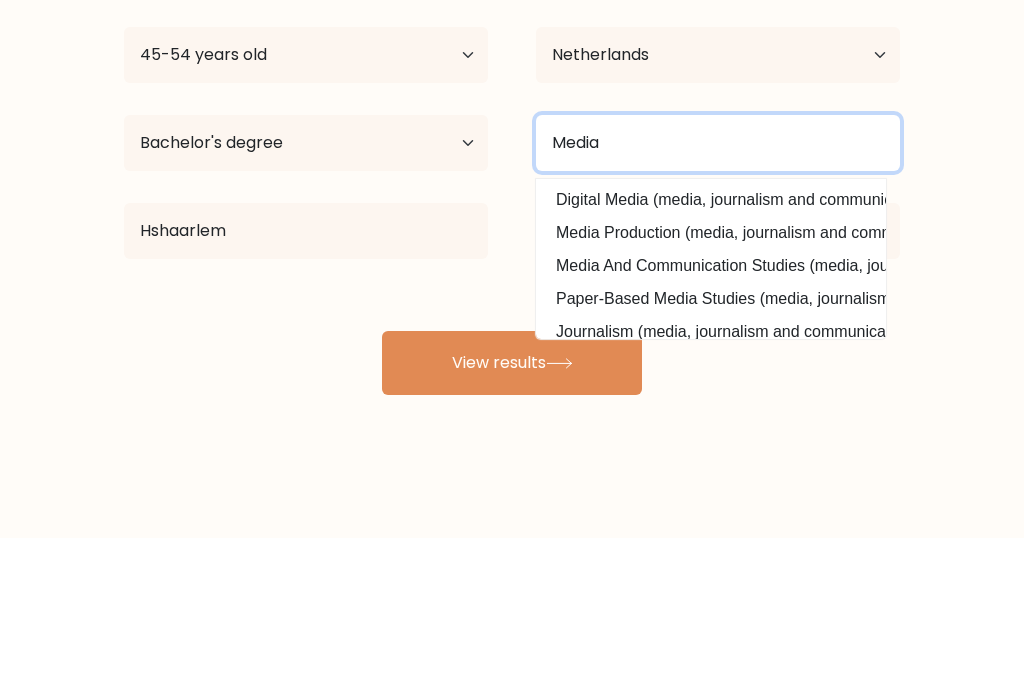type on "Media" 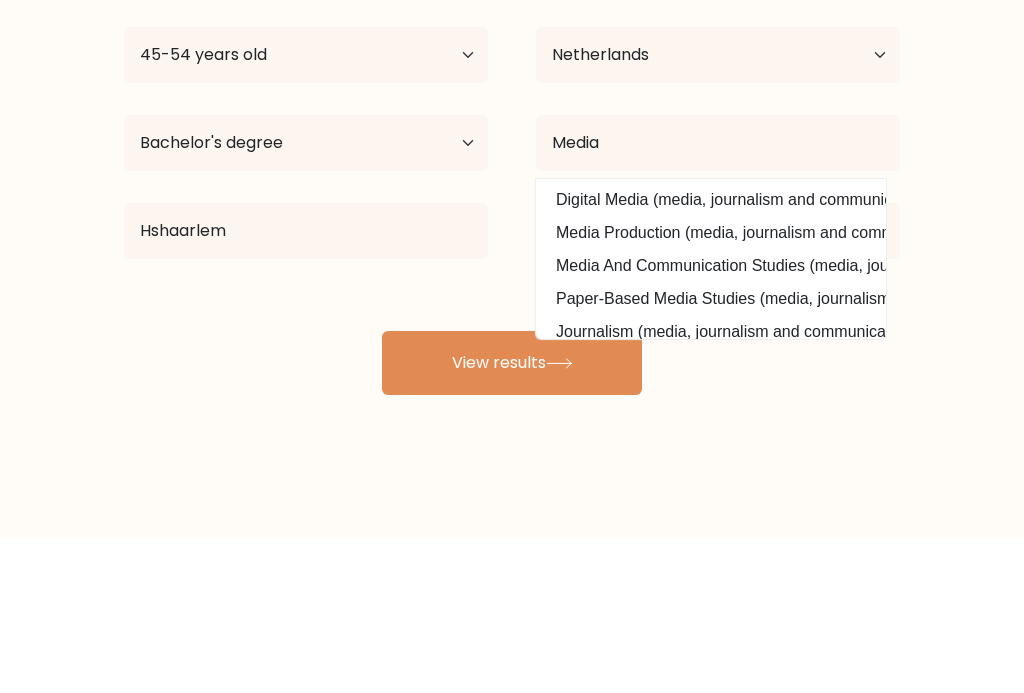 click on "Compare your results to your peers
Pete
Droge
Age
Under 18 years old
18-24 years old
25-34 years old
35-44 years old
45-54 years old
55-64 years old
65 years old and above
Country
Afghanistan
Albania
Algeria
American Samoa
Andorra
Angola
Anguilla
Antarctica
Antigua and Barbuda
Argentina
Armenia
Aruba
Australia
Austria" at bounding box center [512, 266] 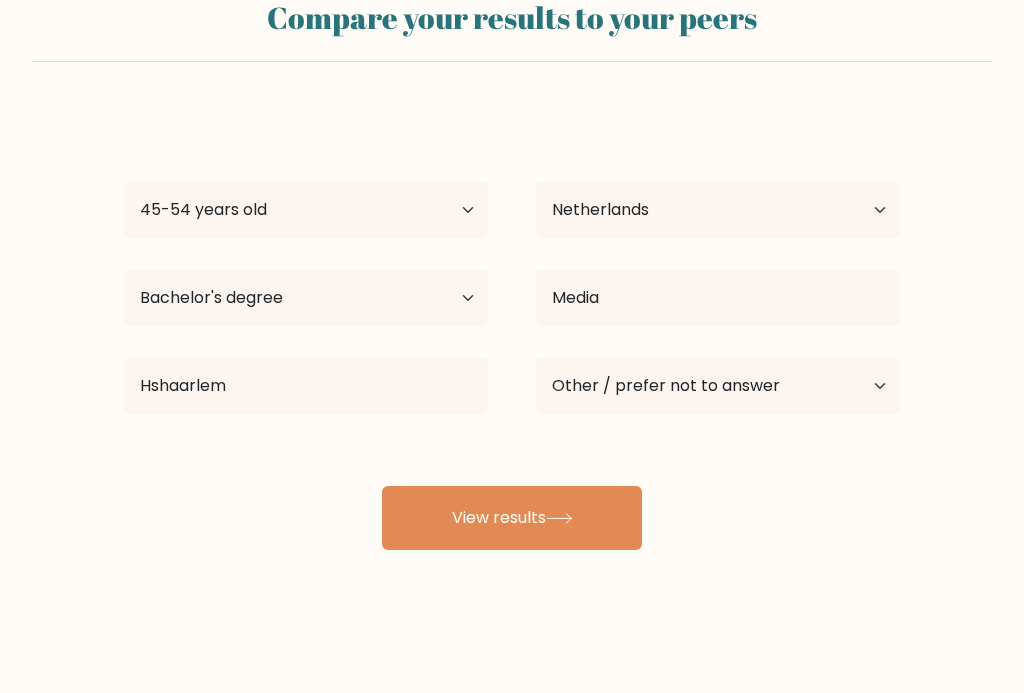 click 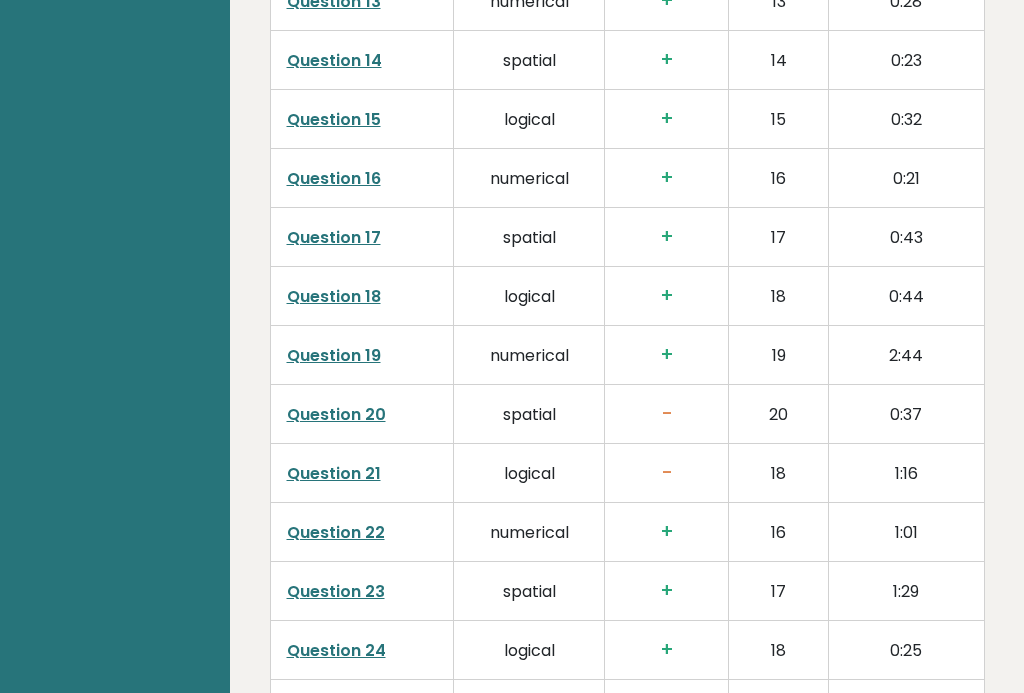 scroll, scrollTop: 4021, scrollLeft: 0, axis: vertical 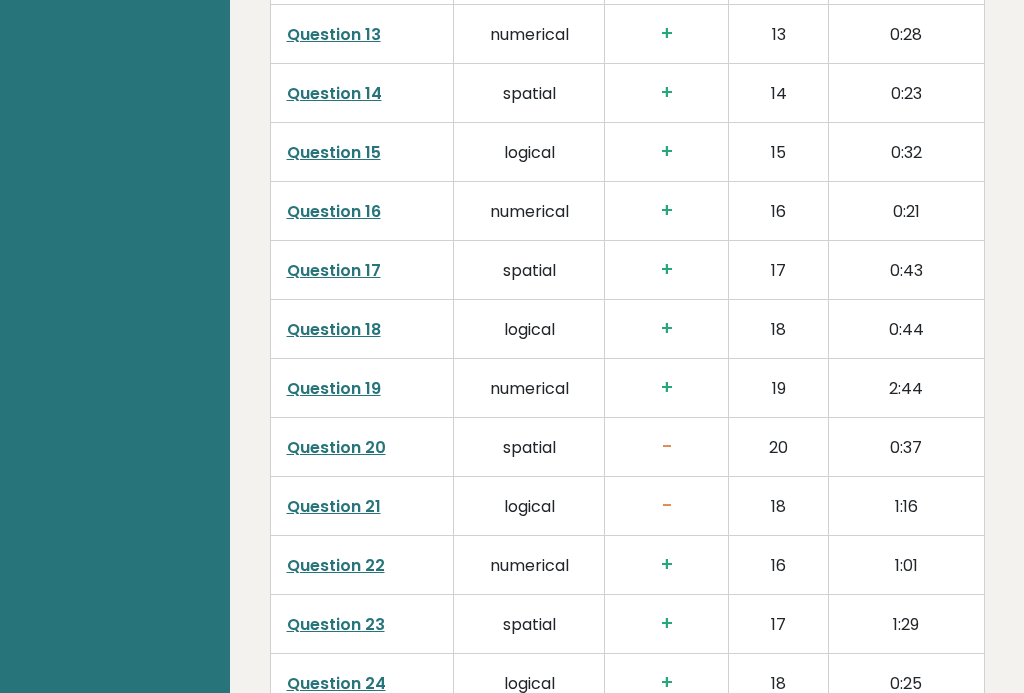 click on "Question
20" at bounding box center (336, 447) 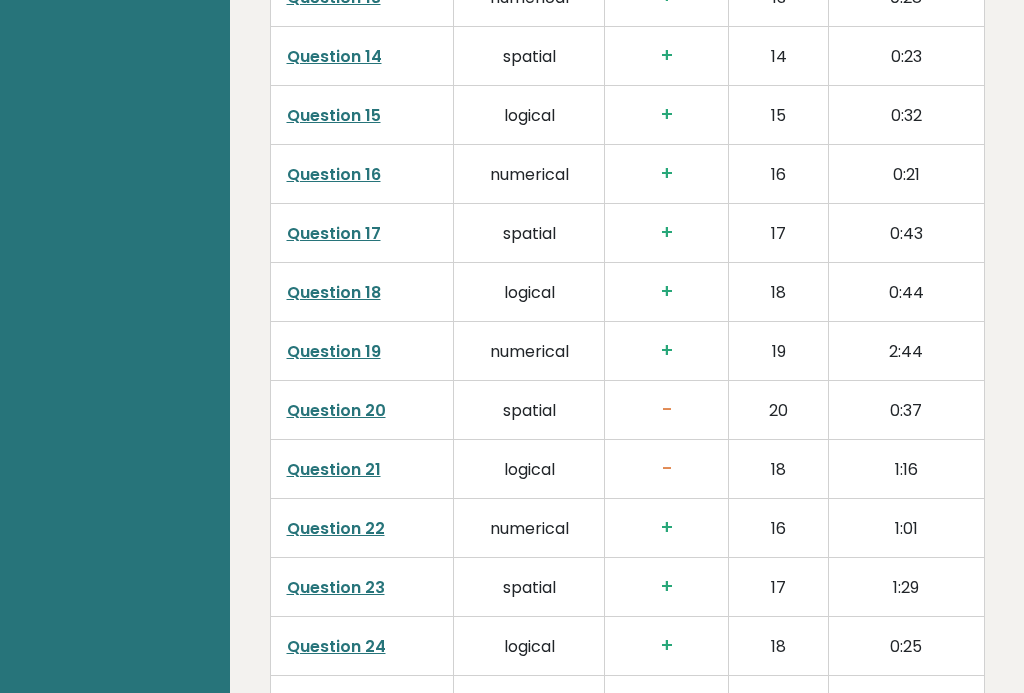 click on "Question
21" at bounding box center [334, 469] 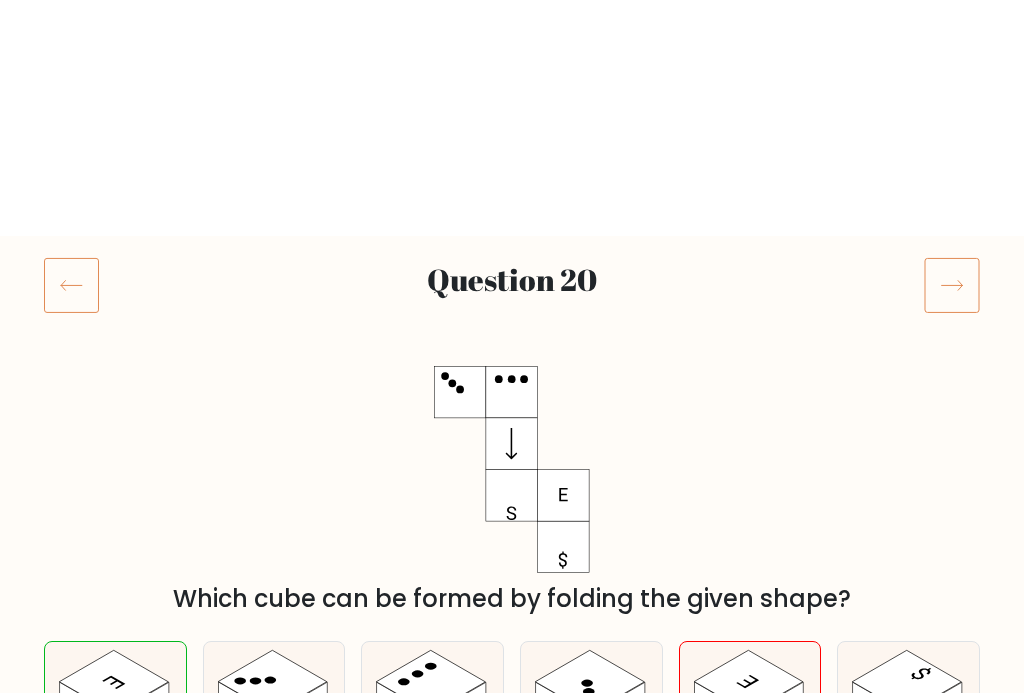 scroll, scrollTop: 0, scrollLeft: 0, axis: both 